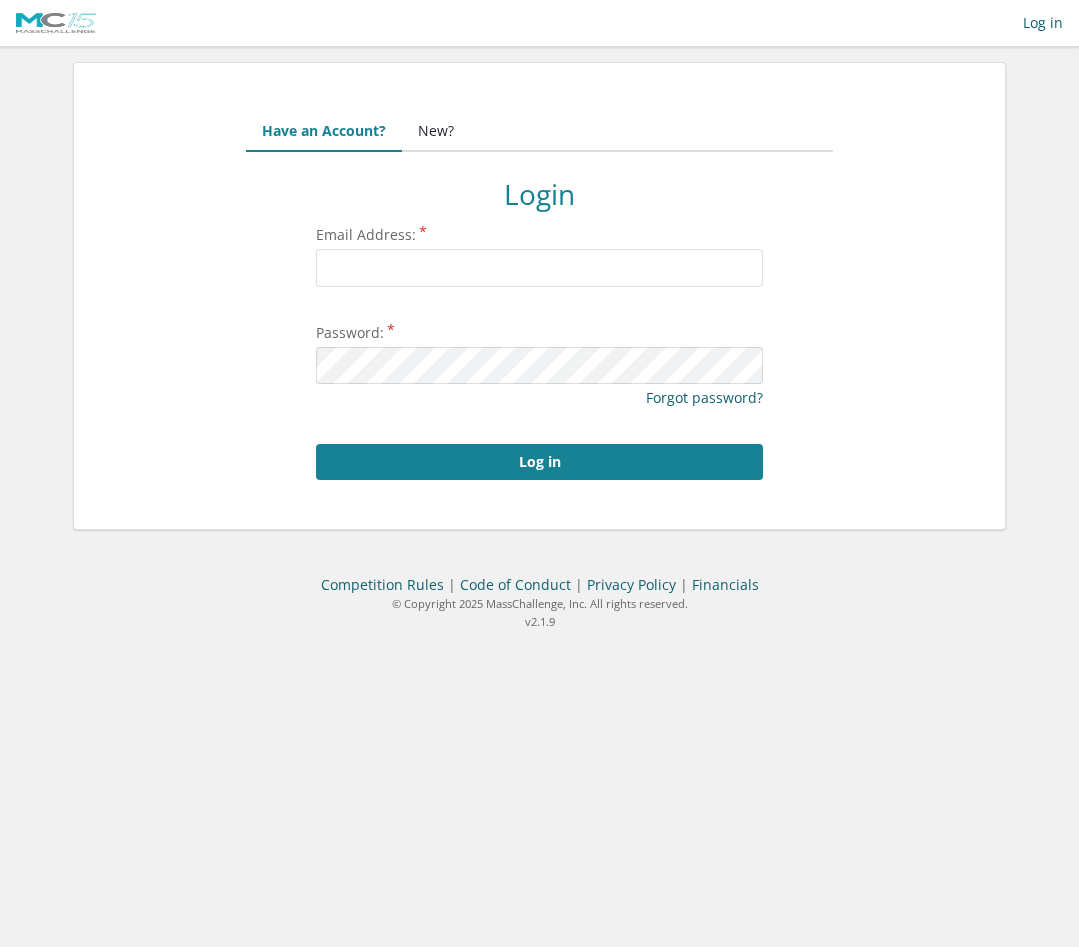 scroll, scrollTop: 0, scrollLeft: 0, axis: both 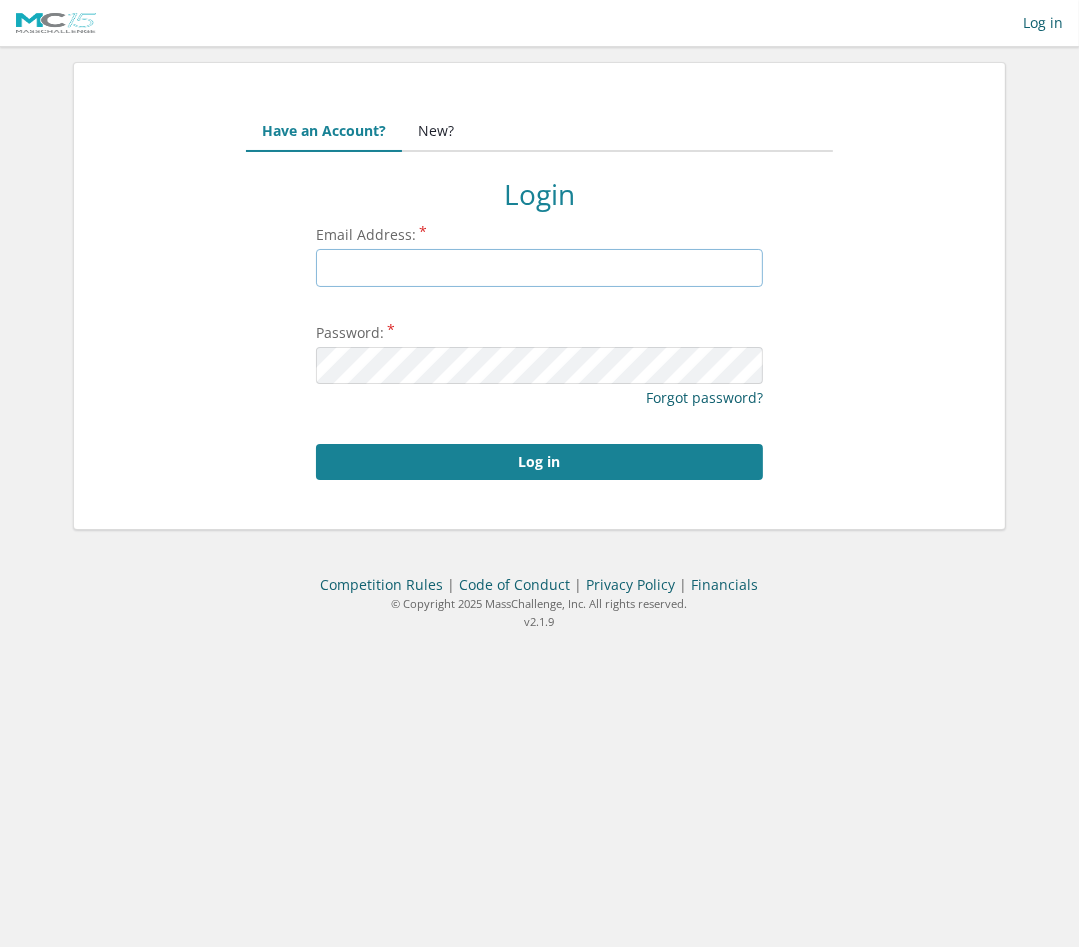 click on "Email Address:" at bounding box center [539, 268] 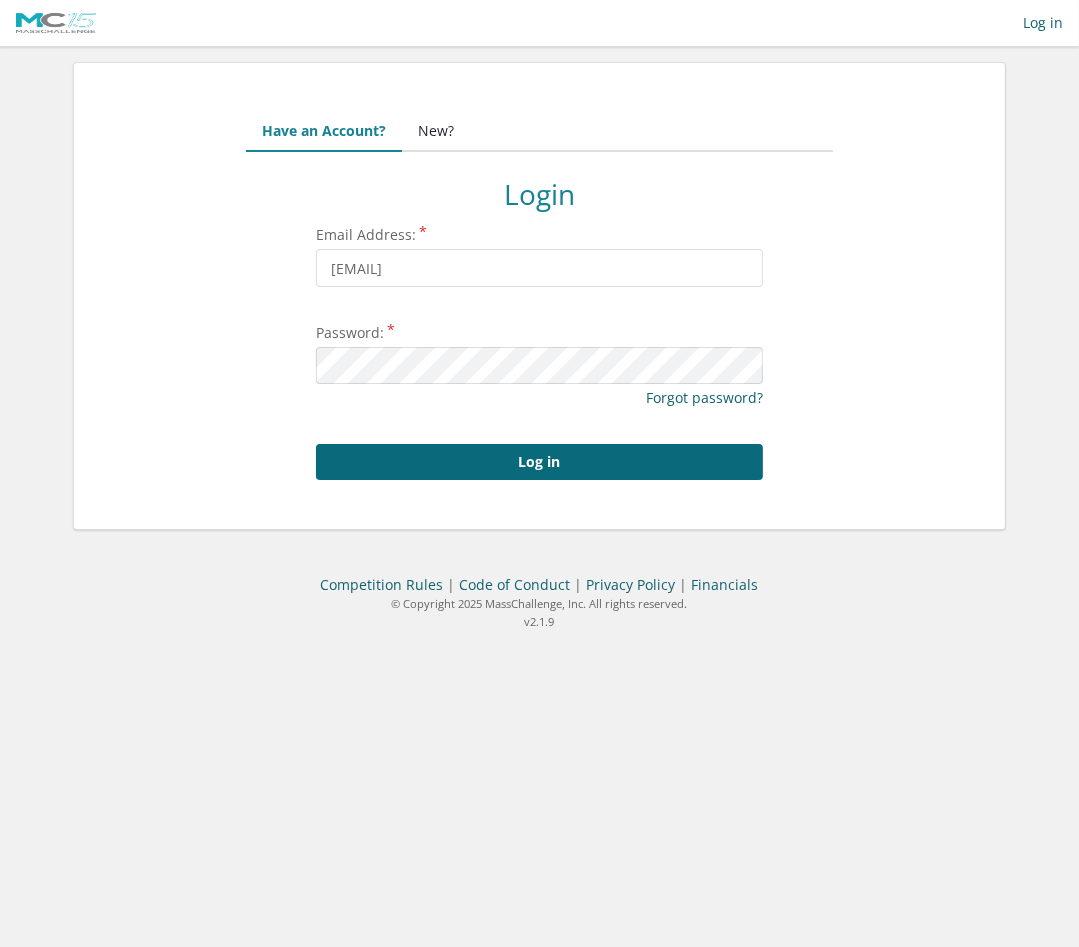 click on "Log in" at bounding box center [539, 462] 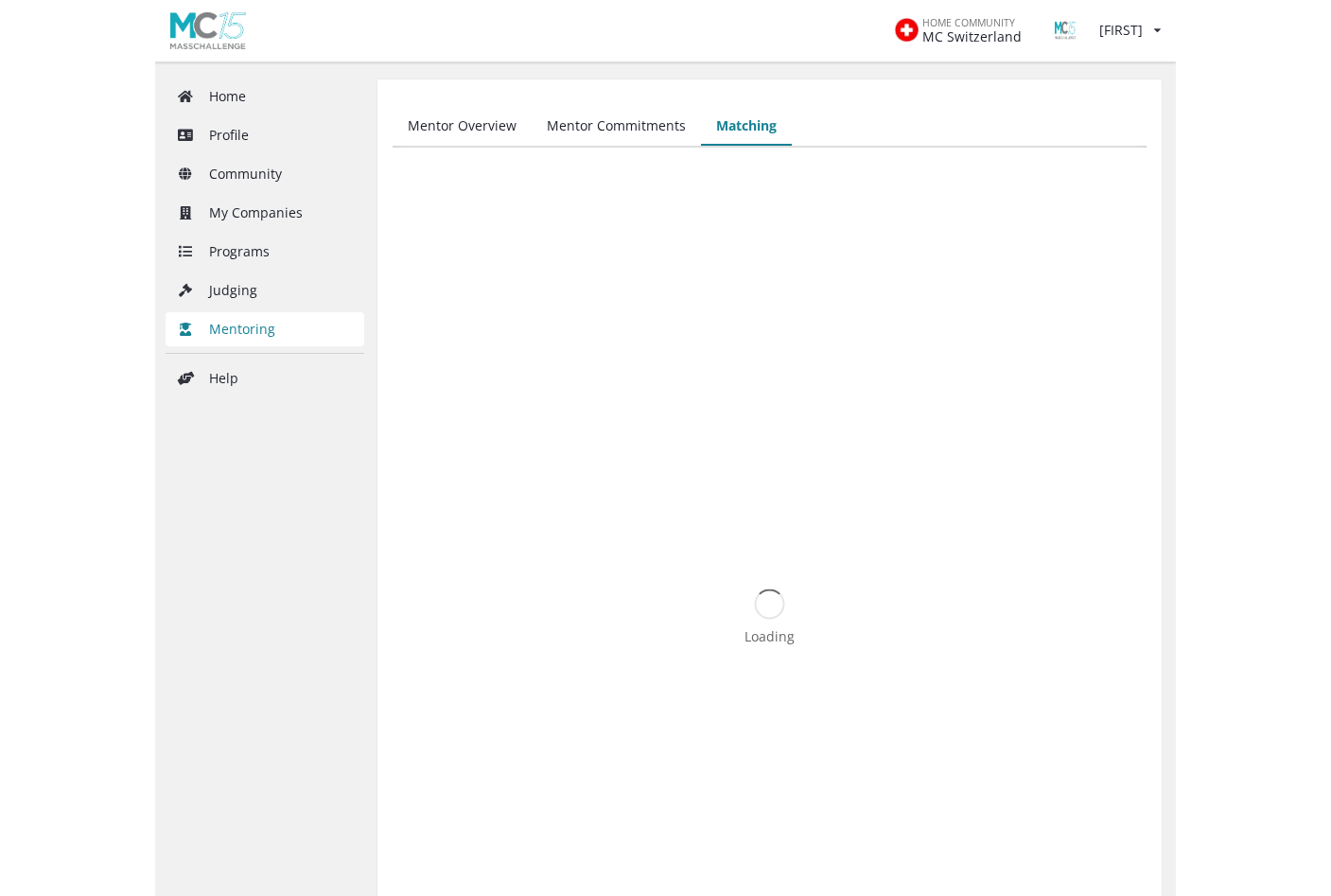 scroll, scrollTop: 0, scrollLeft: 0, axis: both 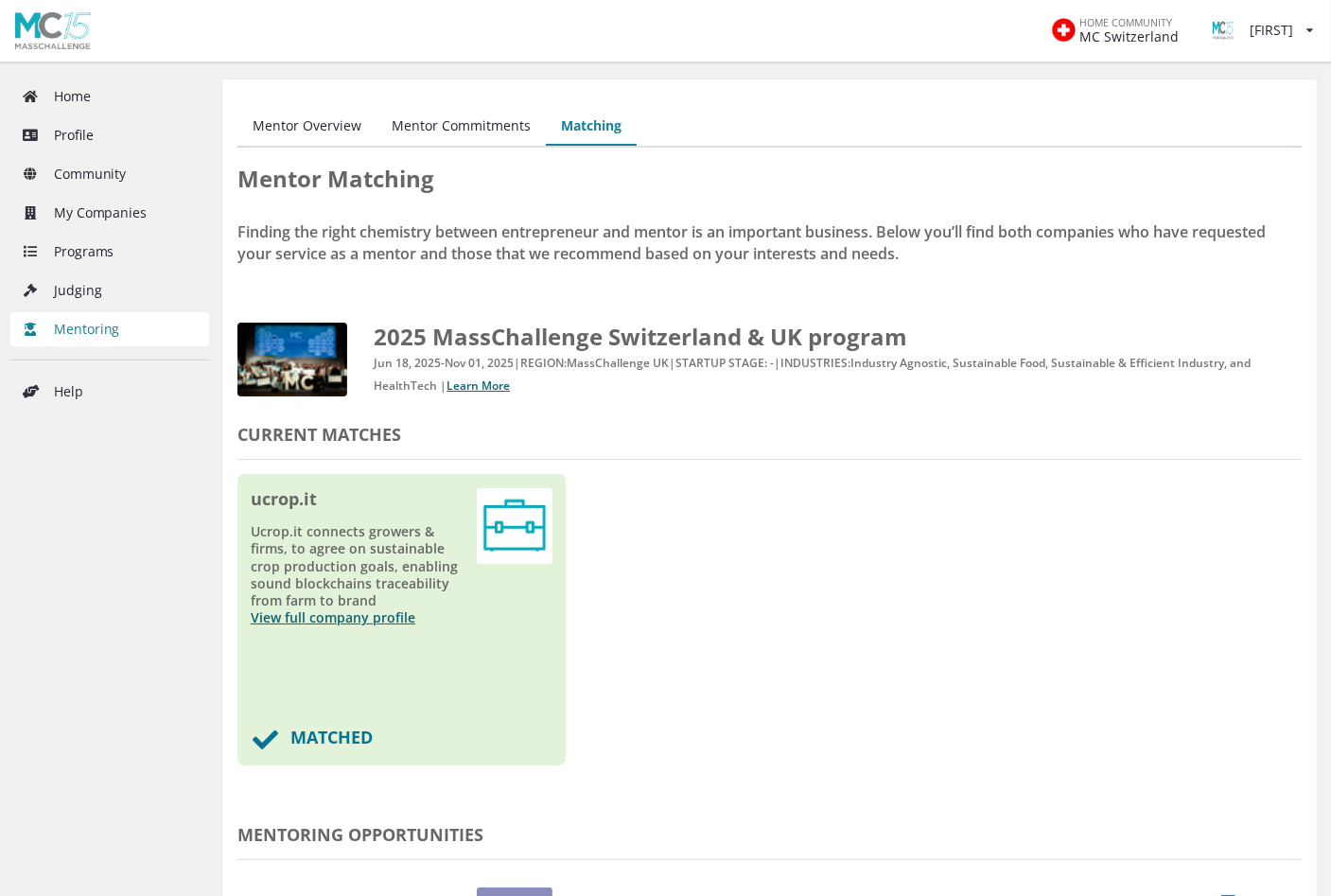 click on "ucrop.it Ucrop.it connects growers & firms, to agree on sustainable crop production goals, enabling sound blockchains traceability from farm to brand View full company profile" at bounding box center (401, 588) 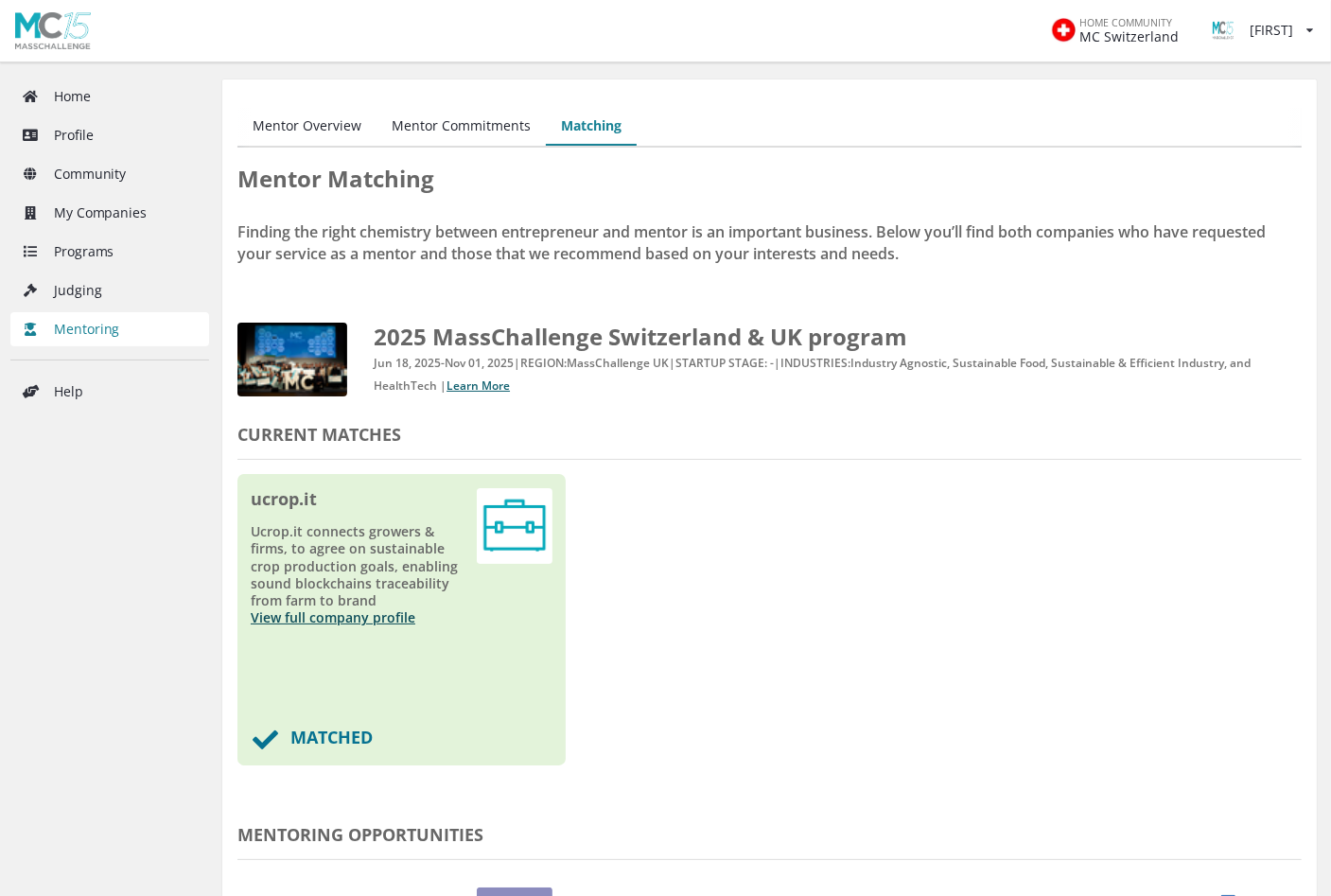 click on "View full company profile" at bounding box center (333, 617) 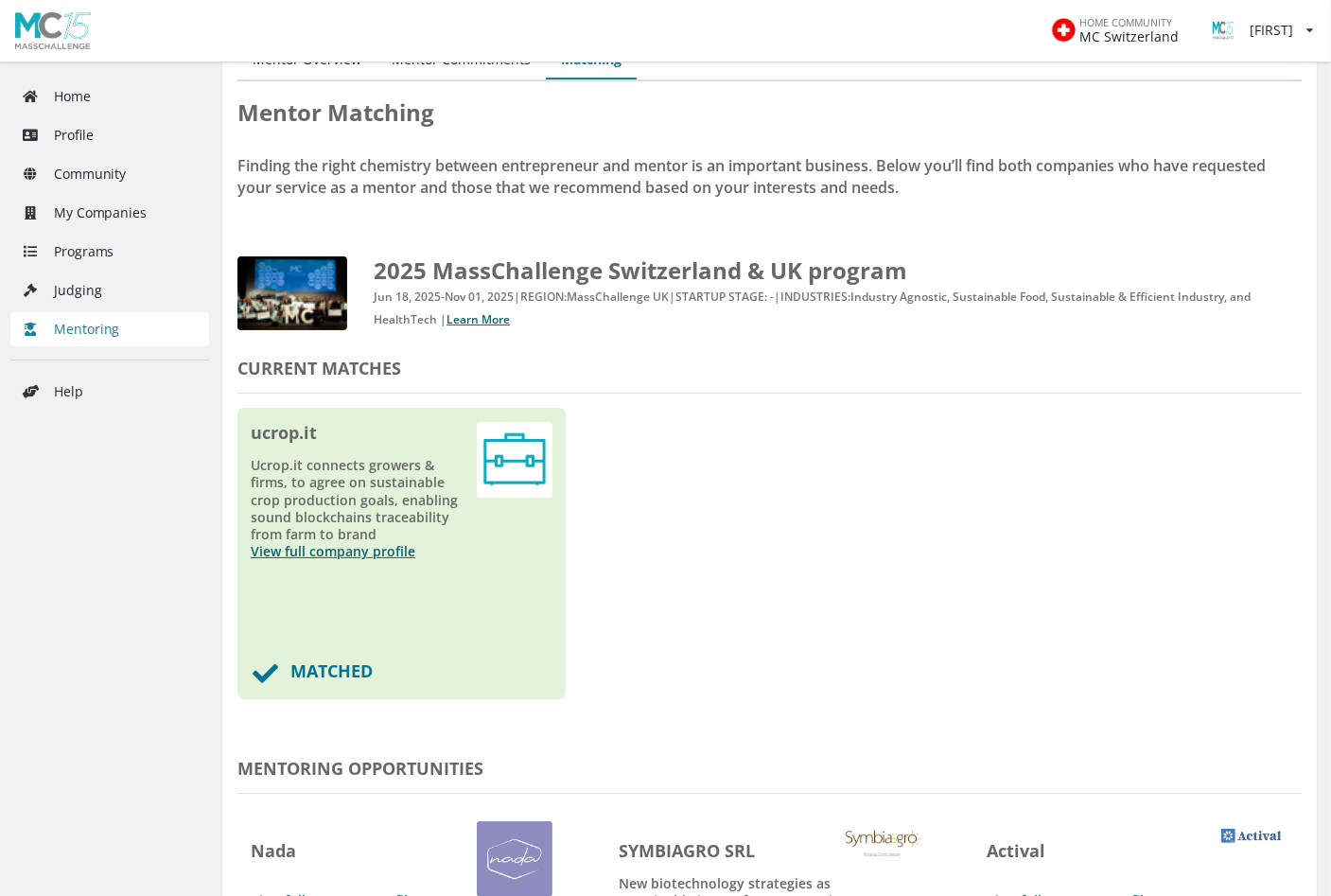 scroll, scrollTop: 95, scrollLeft: 0, axis: vertical 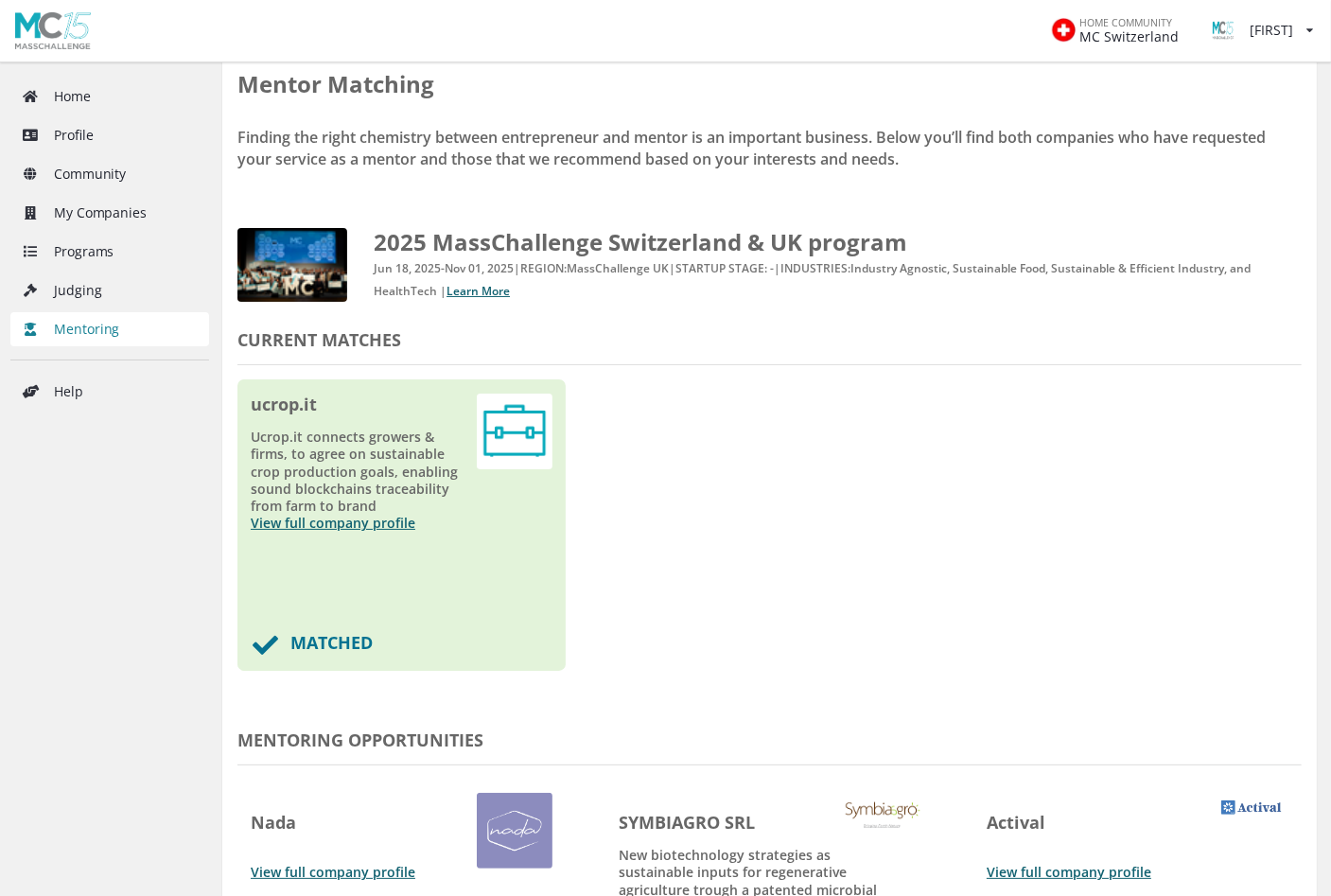 click on "MATCHED" at bounding box center [401, 644] 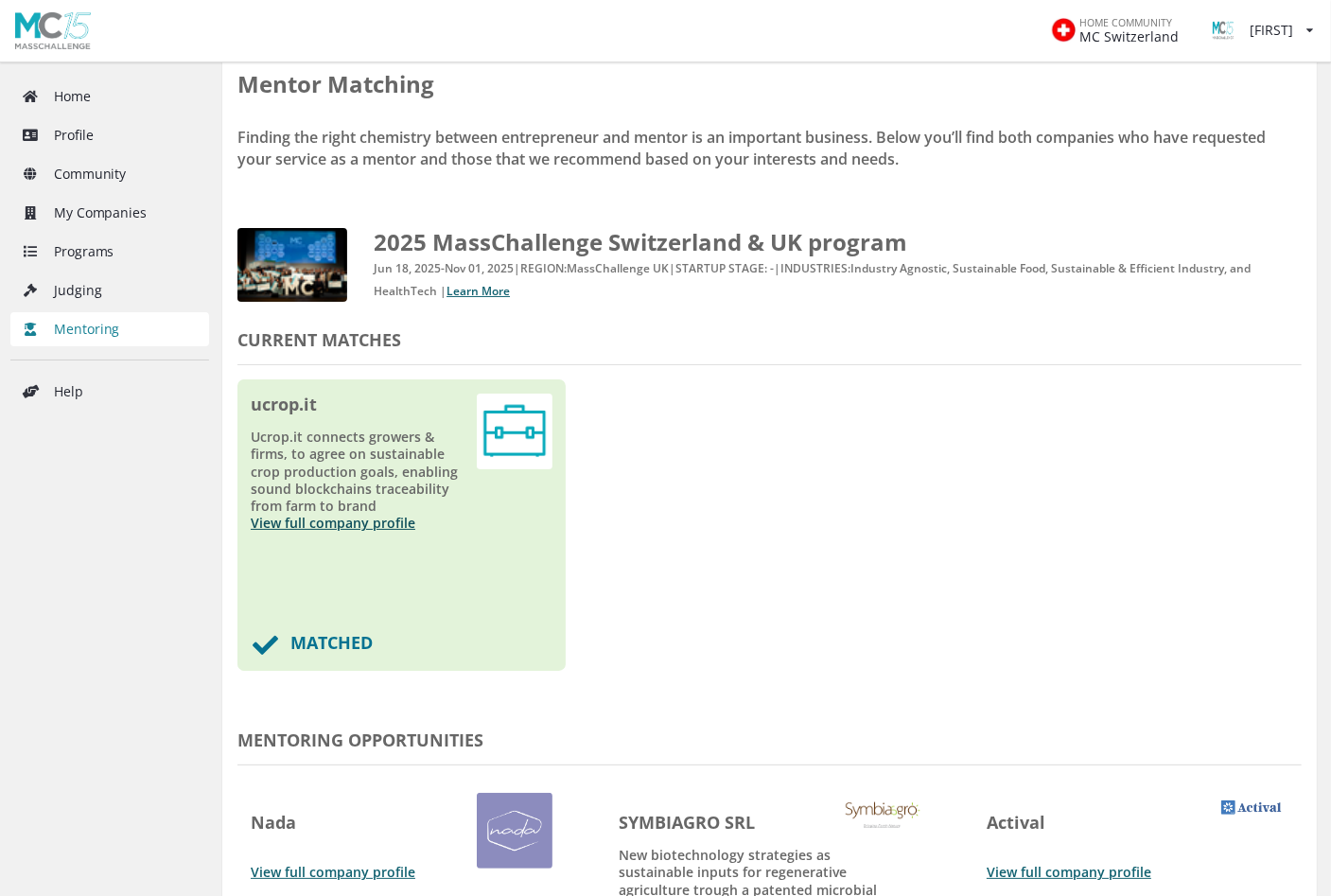 click on "View full company profile" at bounding box center [333, 522] 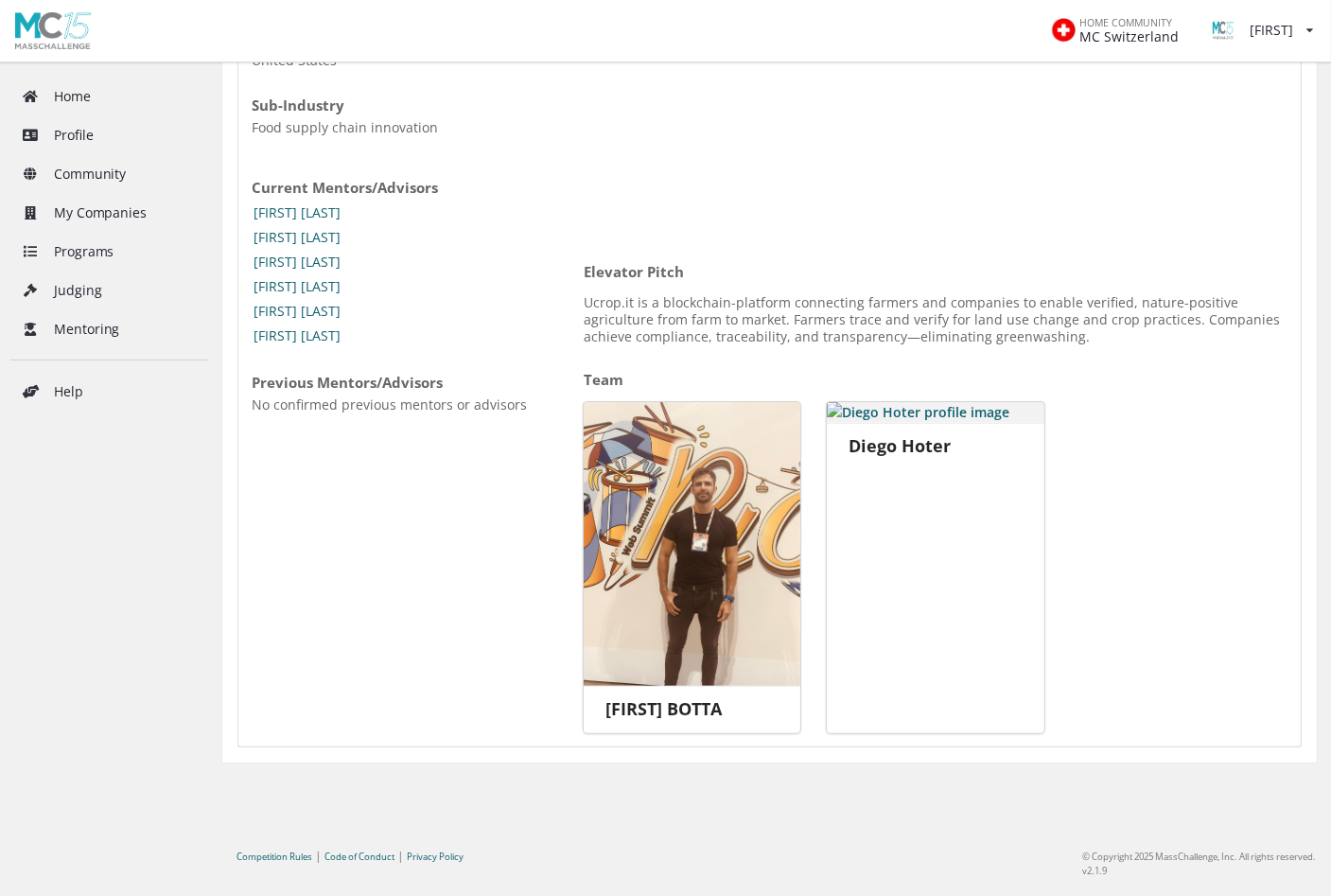 scroll, scrollTop: 127, scrollLeft: 0, axis: vertical 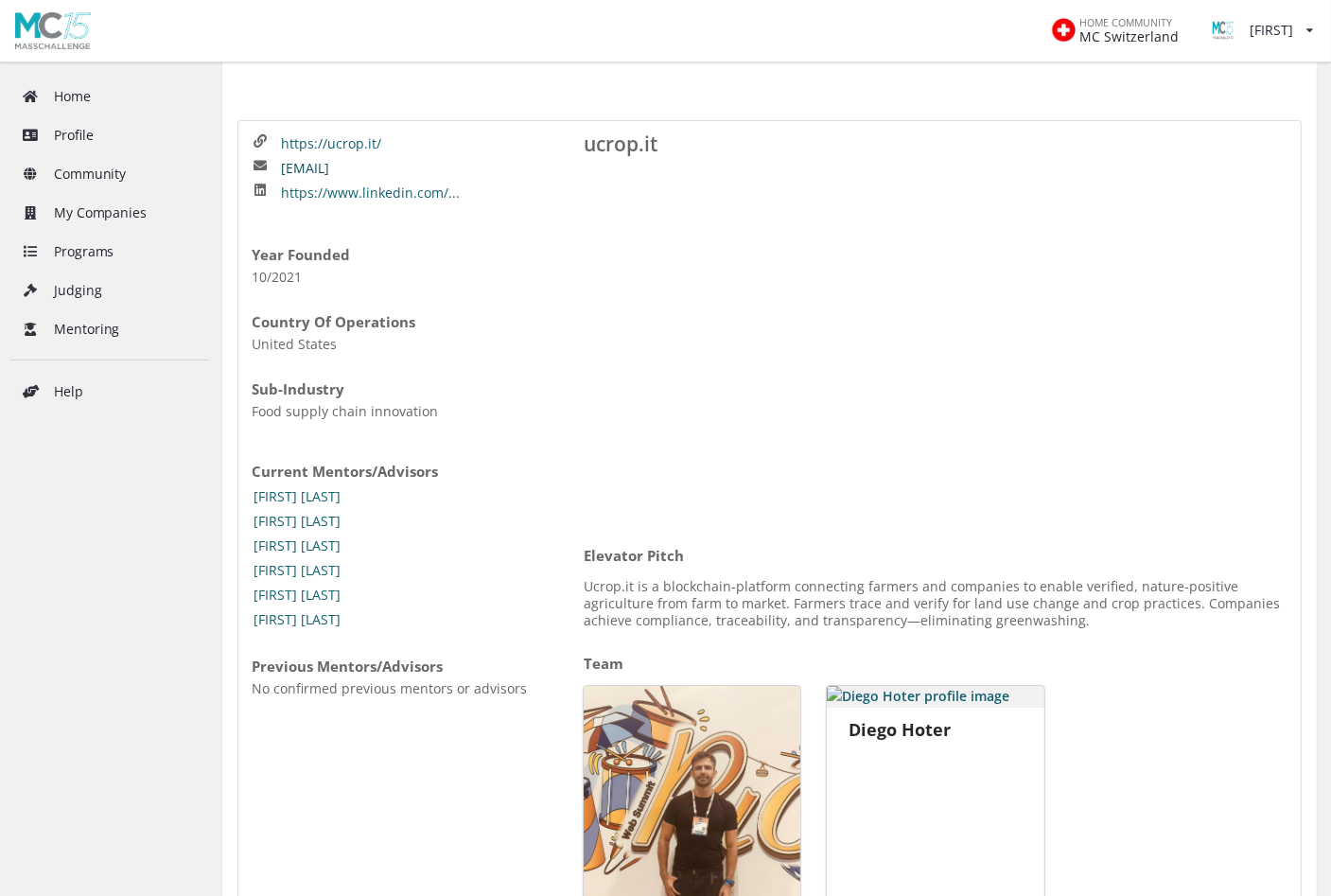 drag, startPoint x: 428, startPoint y: 162, endPoint x: 281, endPoint y: 162, distance: 147 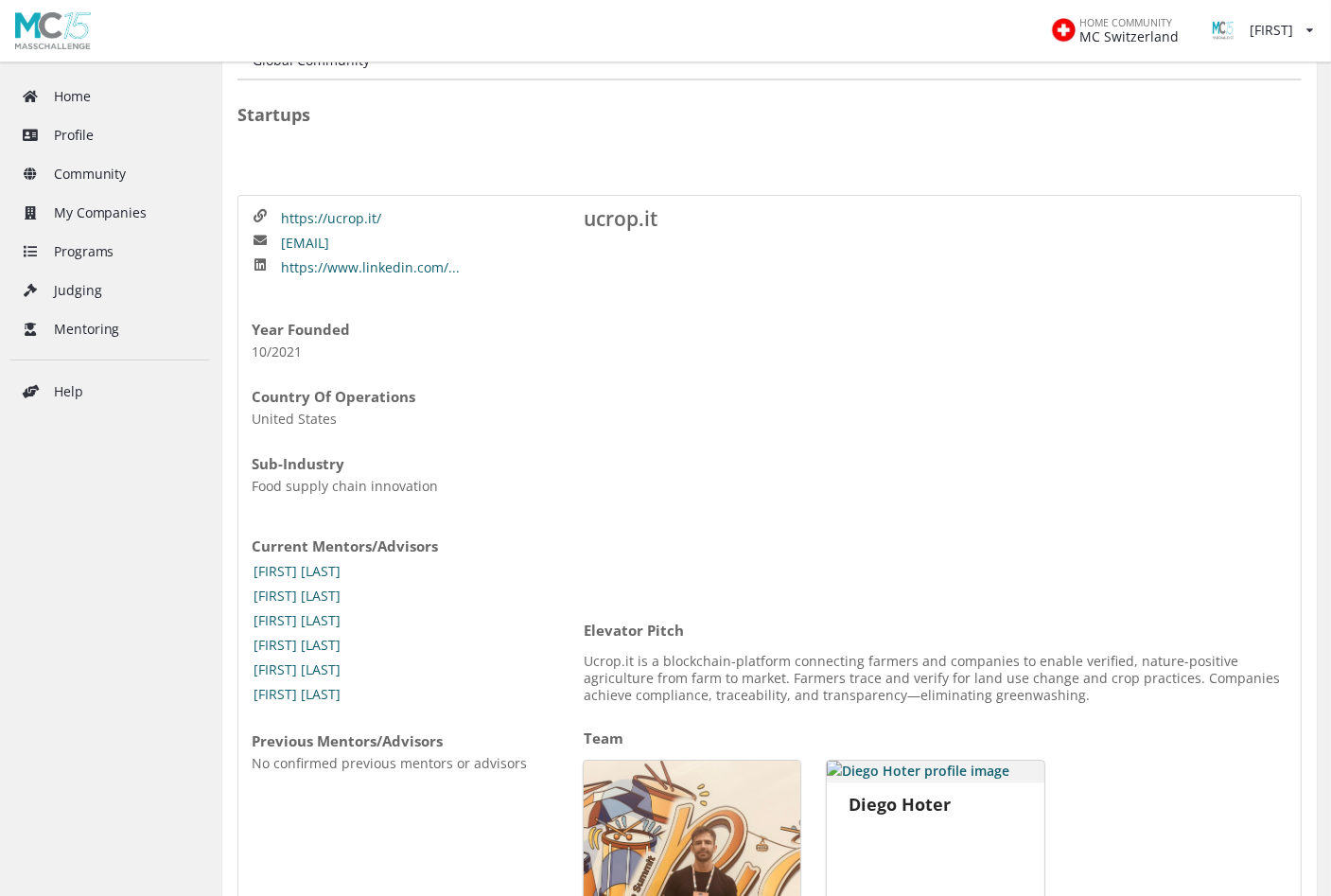 scroll, scrollTop: 0, scrollLeft: 0, axis: both 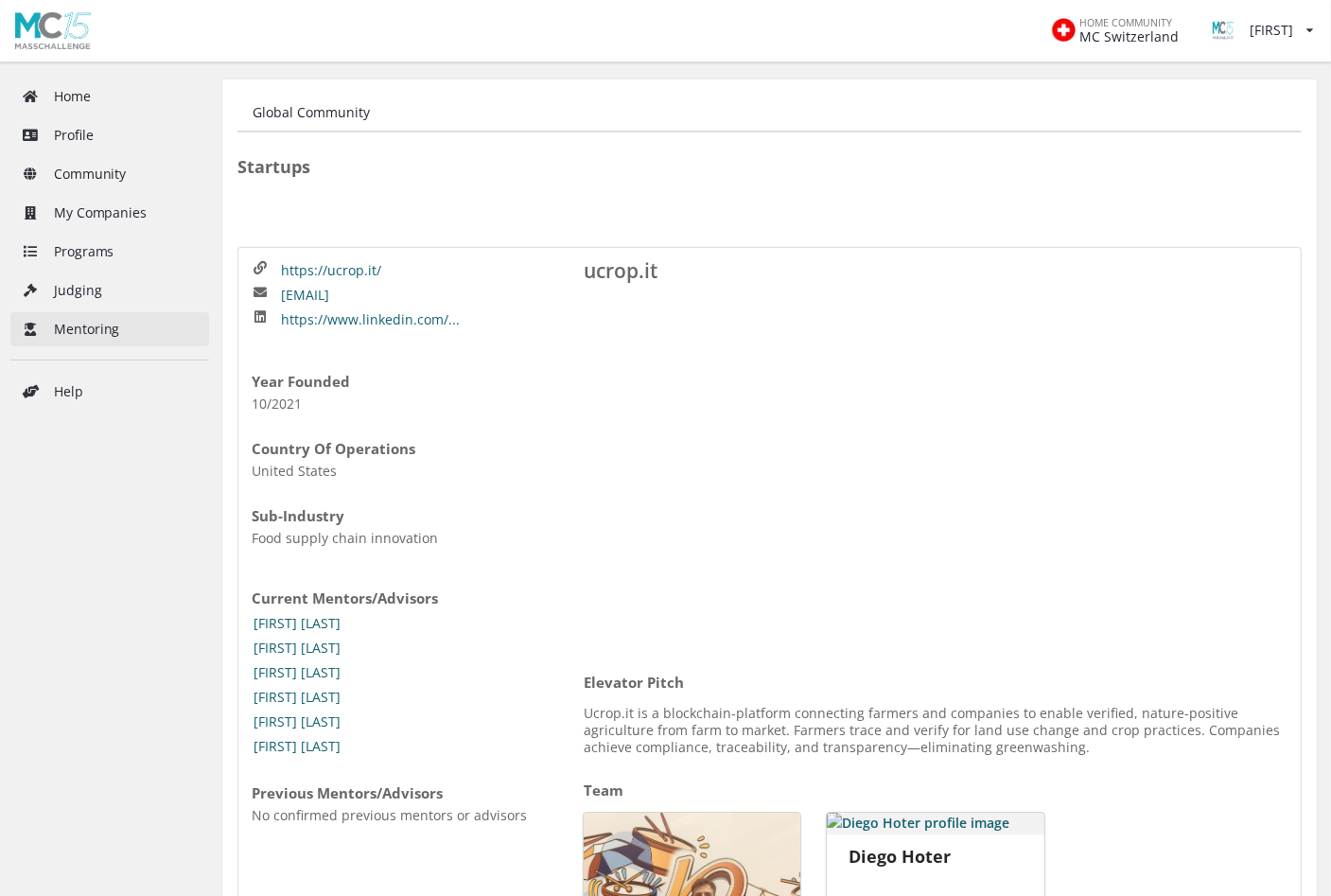 click on "Mentoring" at bounding box center [110, 329] 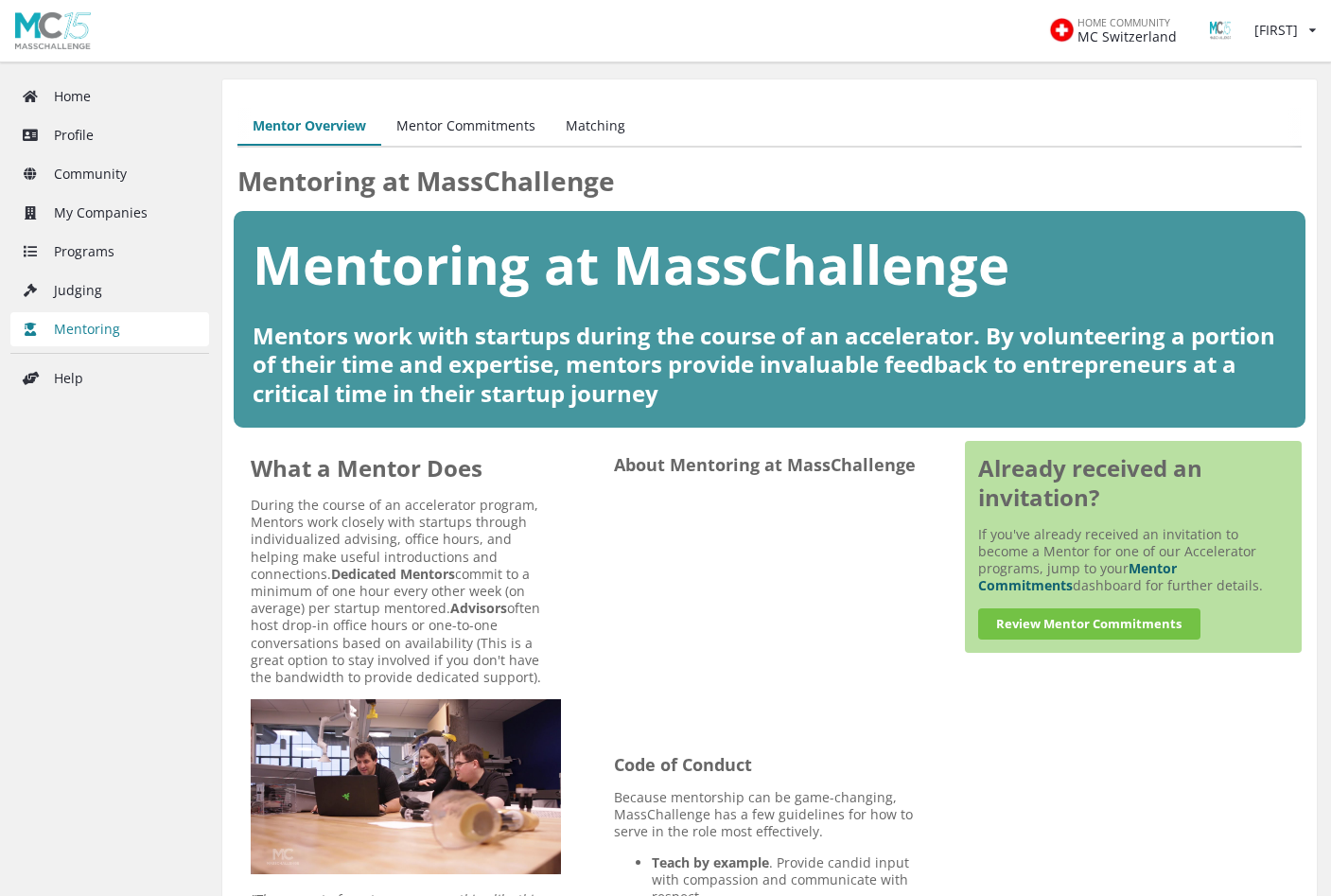 scroll, scrollTop: 0, scrollLeft: 0, axis: both 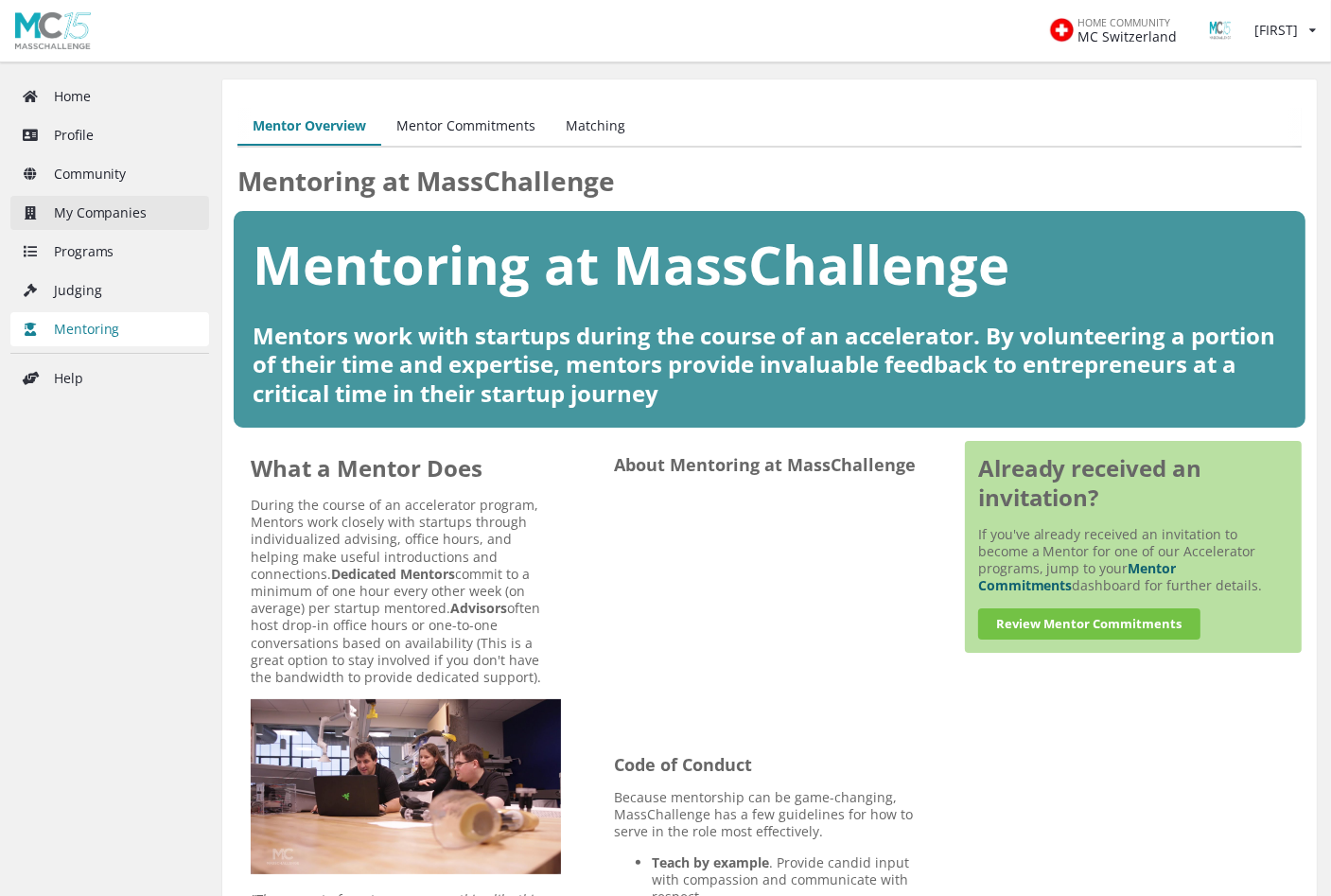 click on "My Companies" at bounding box center [110, 213] 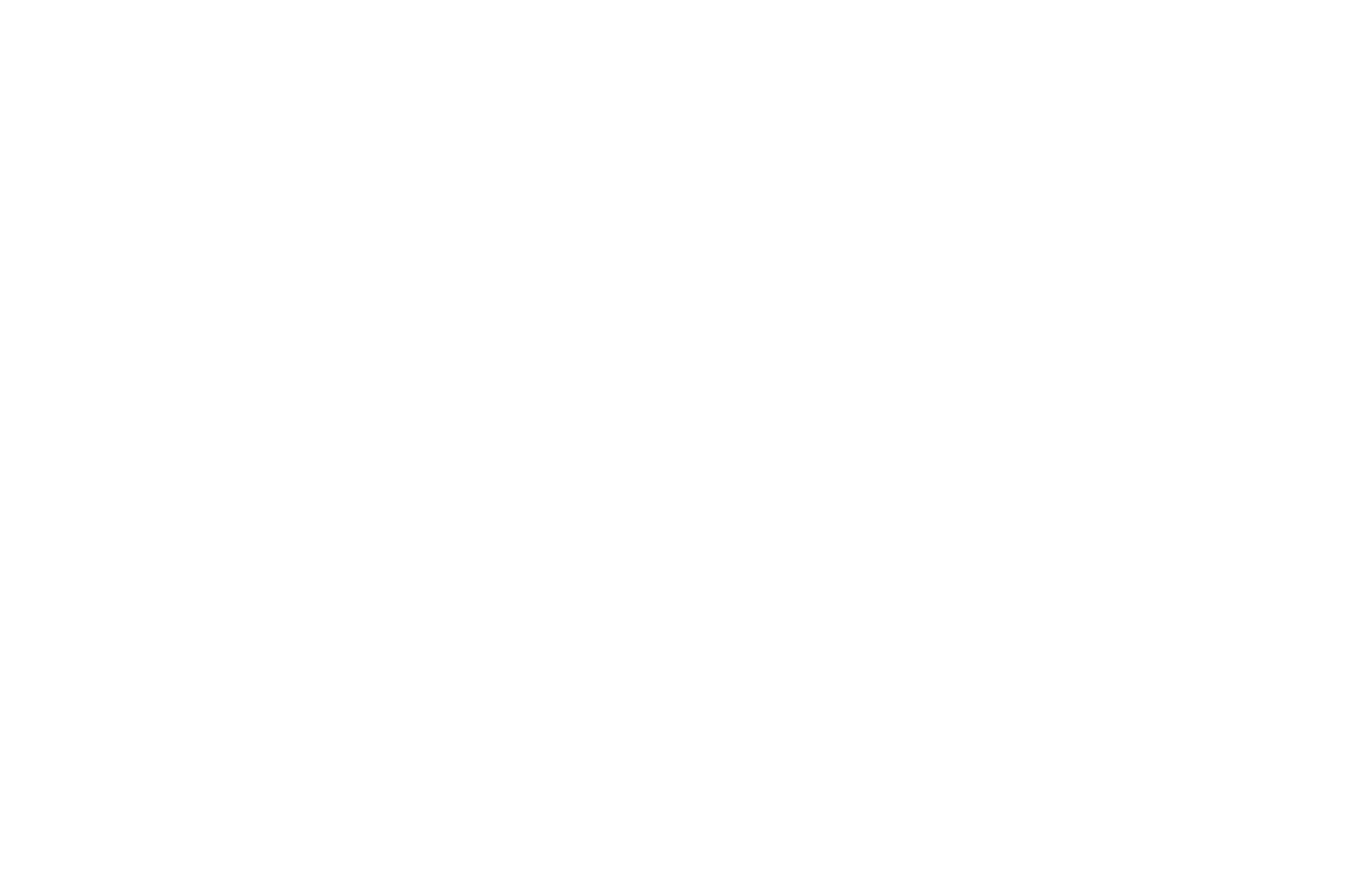 scroll, scrollTop: 0, scrollLeft: 0, axis: both 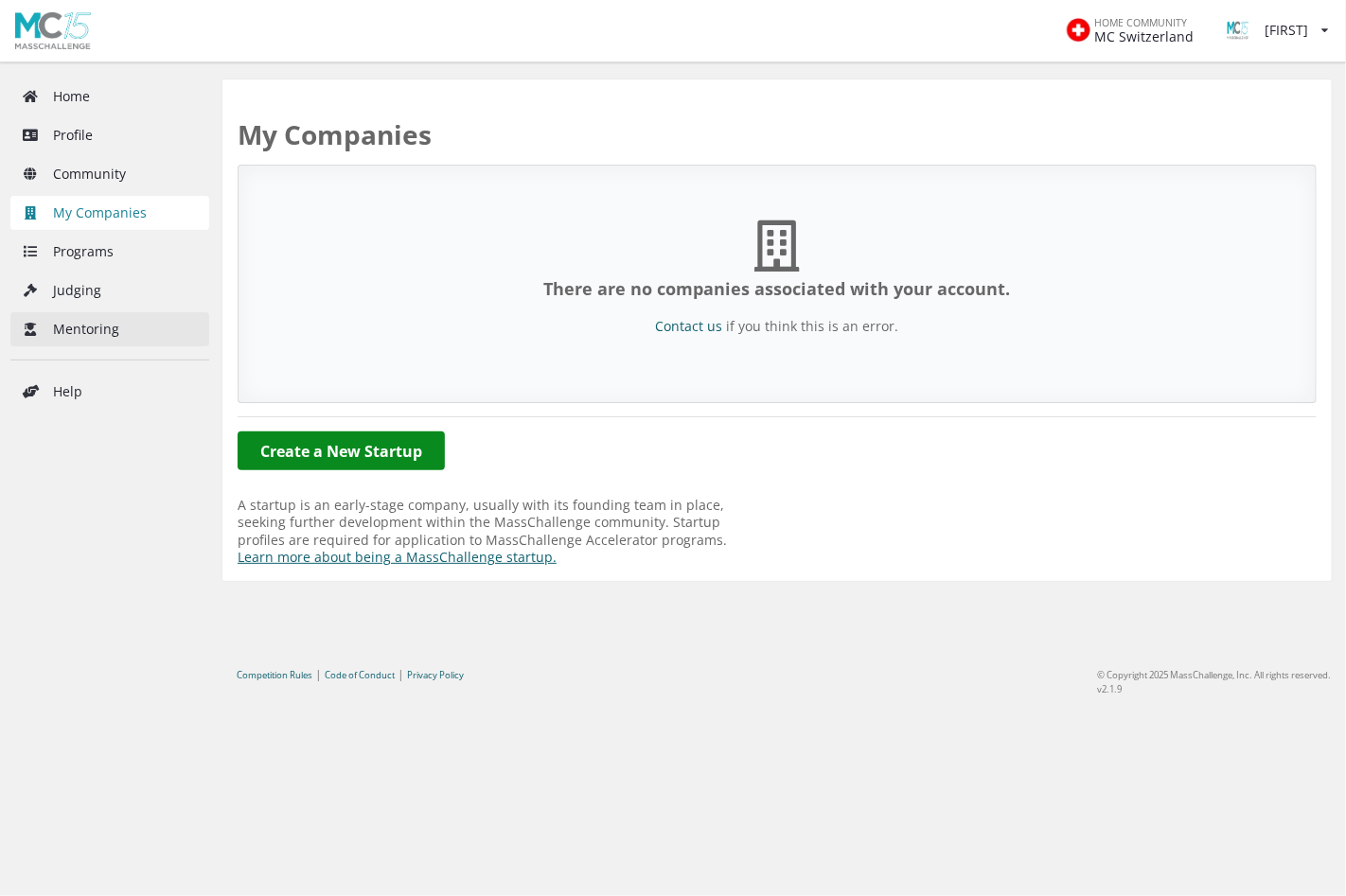 click on "Mentoring" at bounding box center [110, 329] 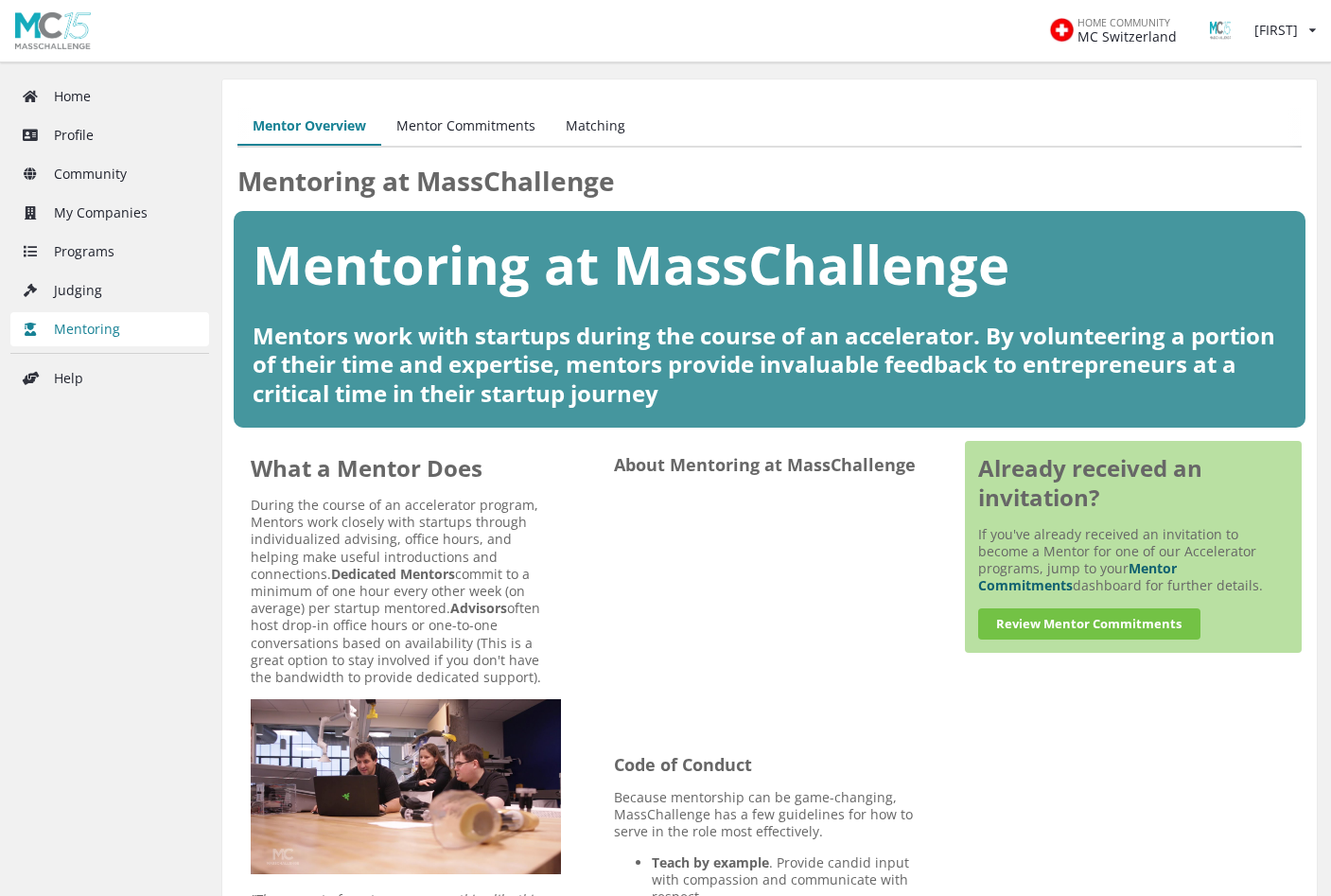 scroll, scrollTop: 0, scrollLeft: 0, axis: both 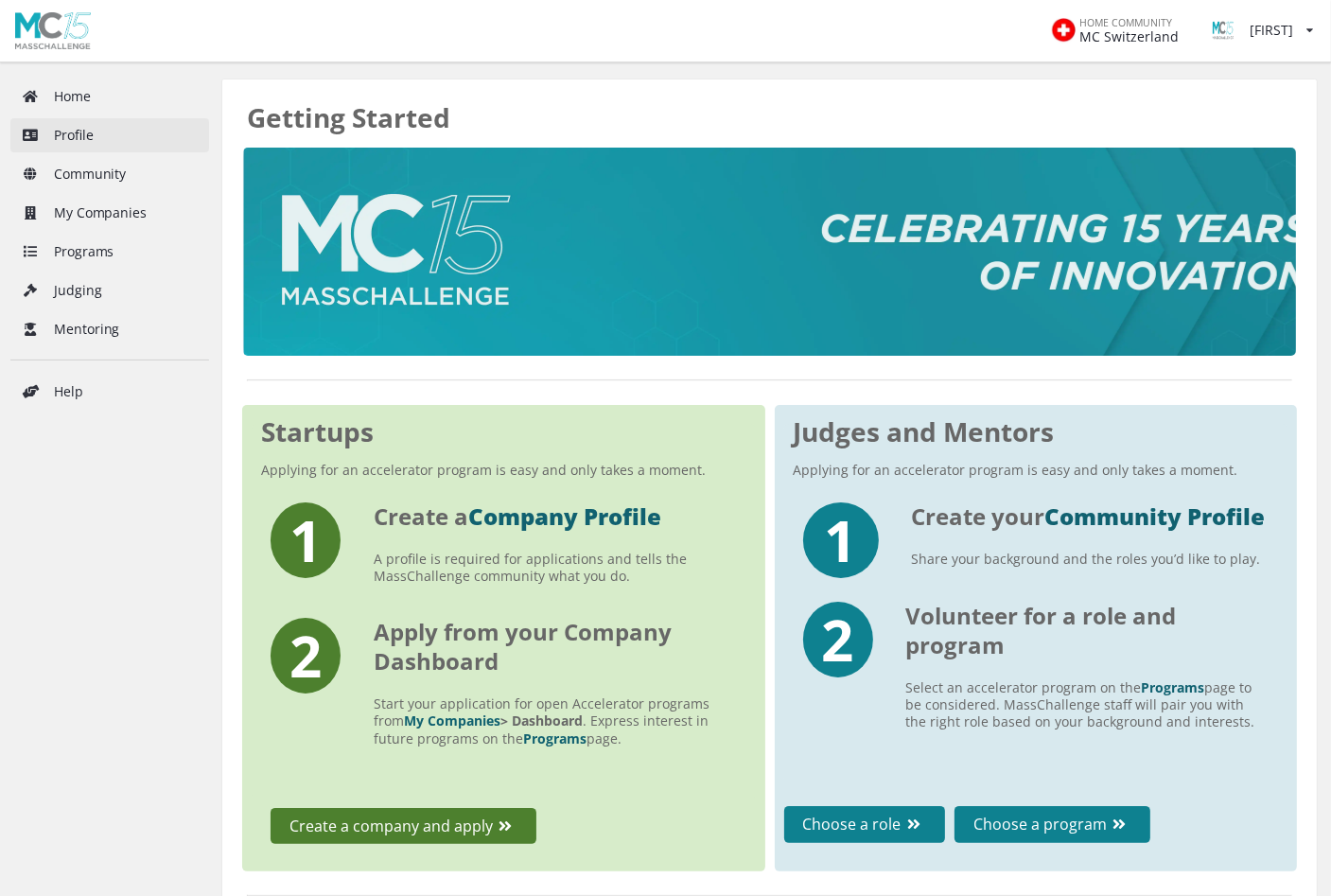 click on "Profile" at bounding box center (110, 135) 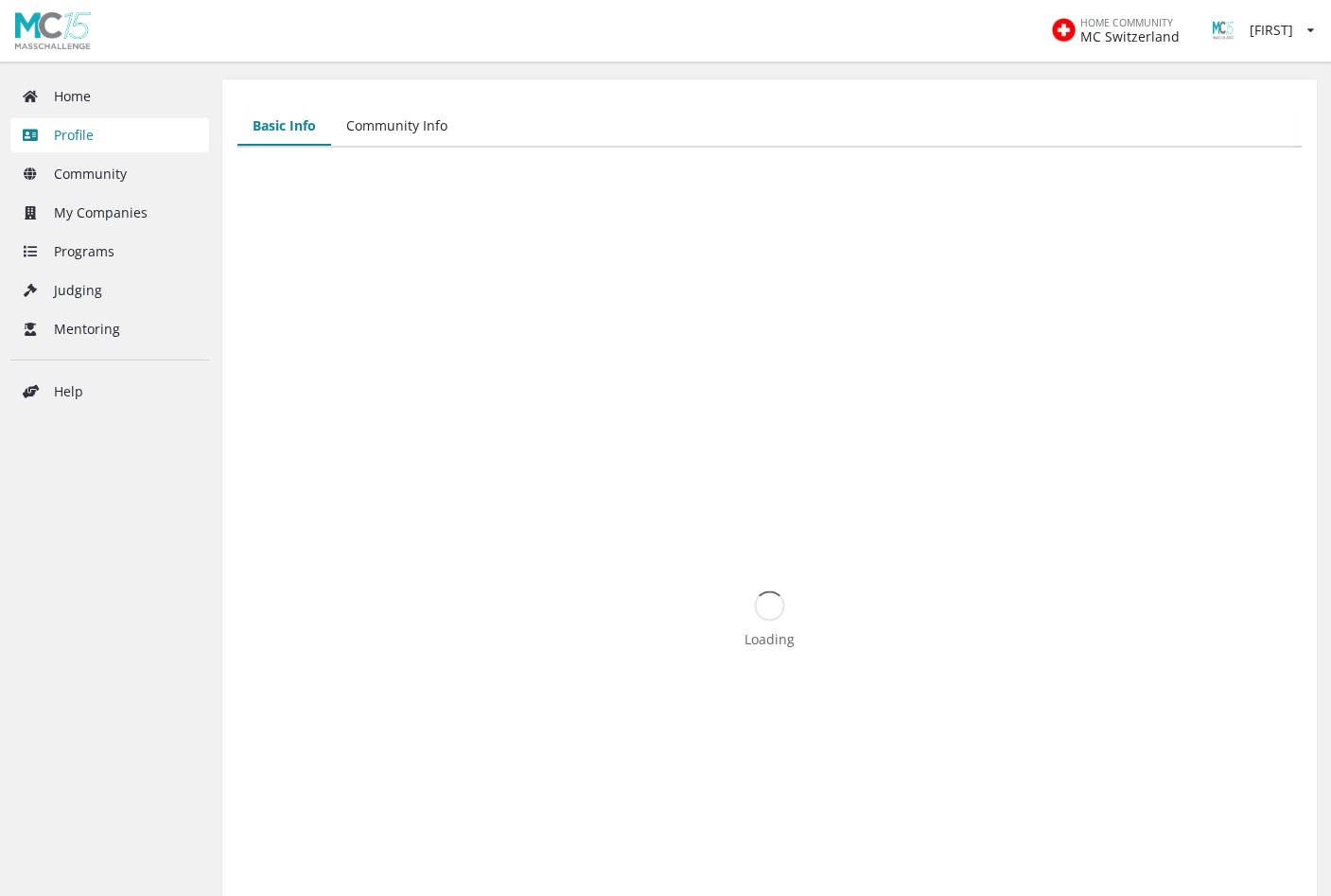 scroll, scrollTop: 0, scrollLeft: 0, axis: both 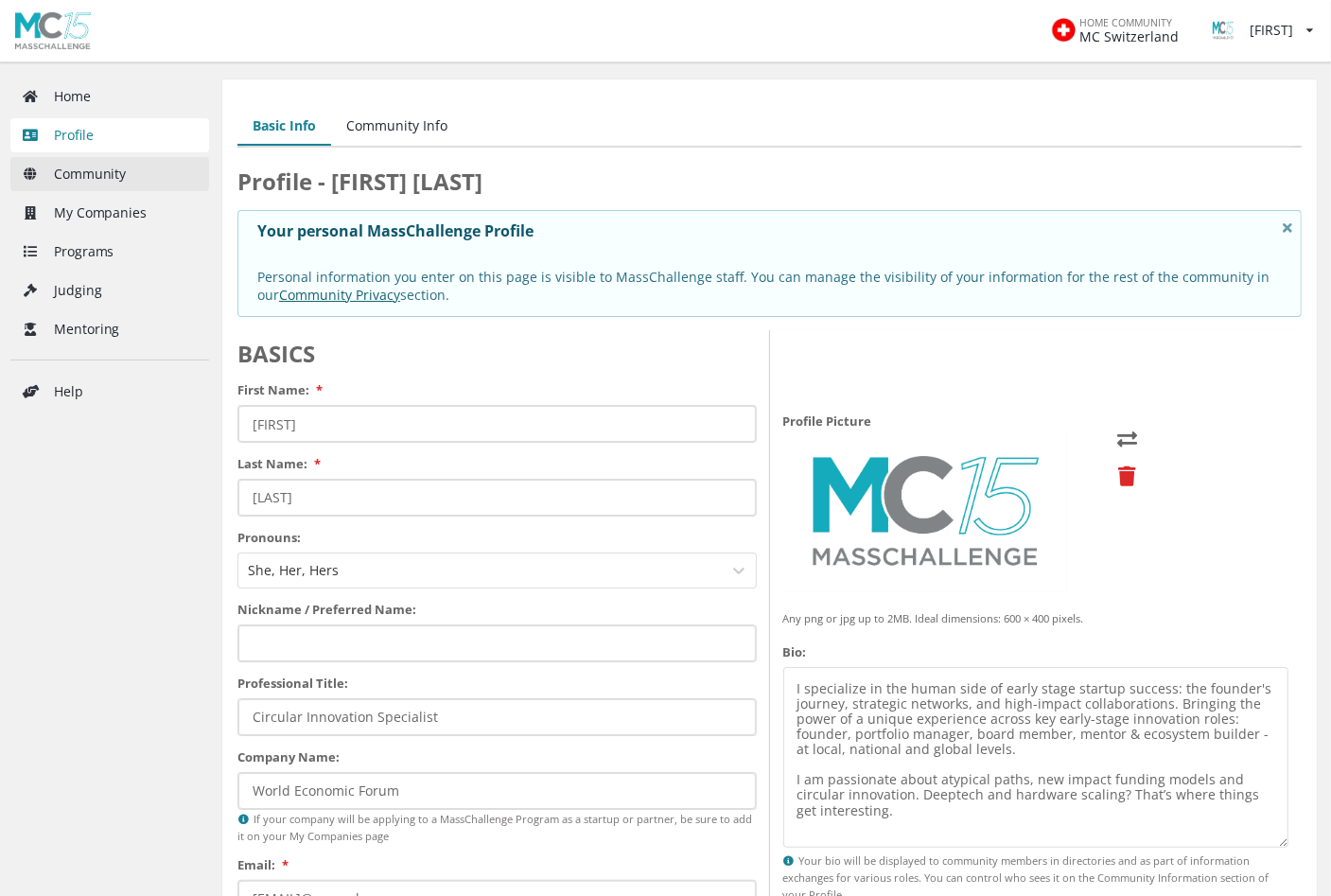 click on "Community" at bounding box center [110, 174] 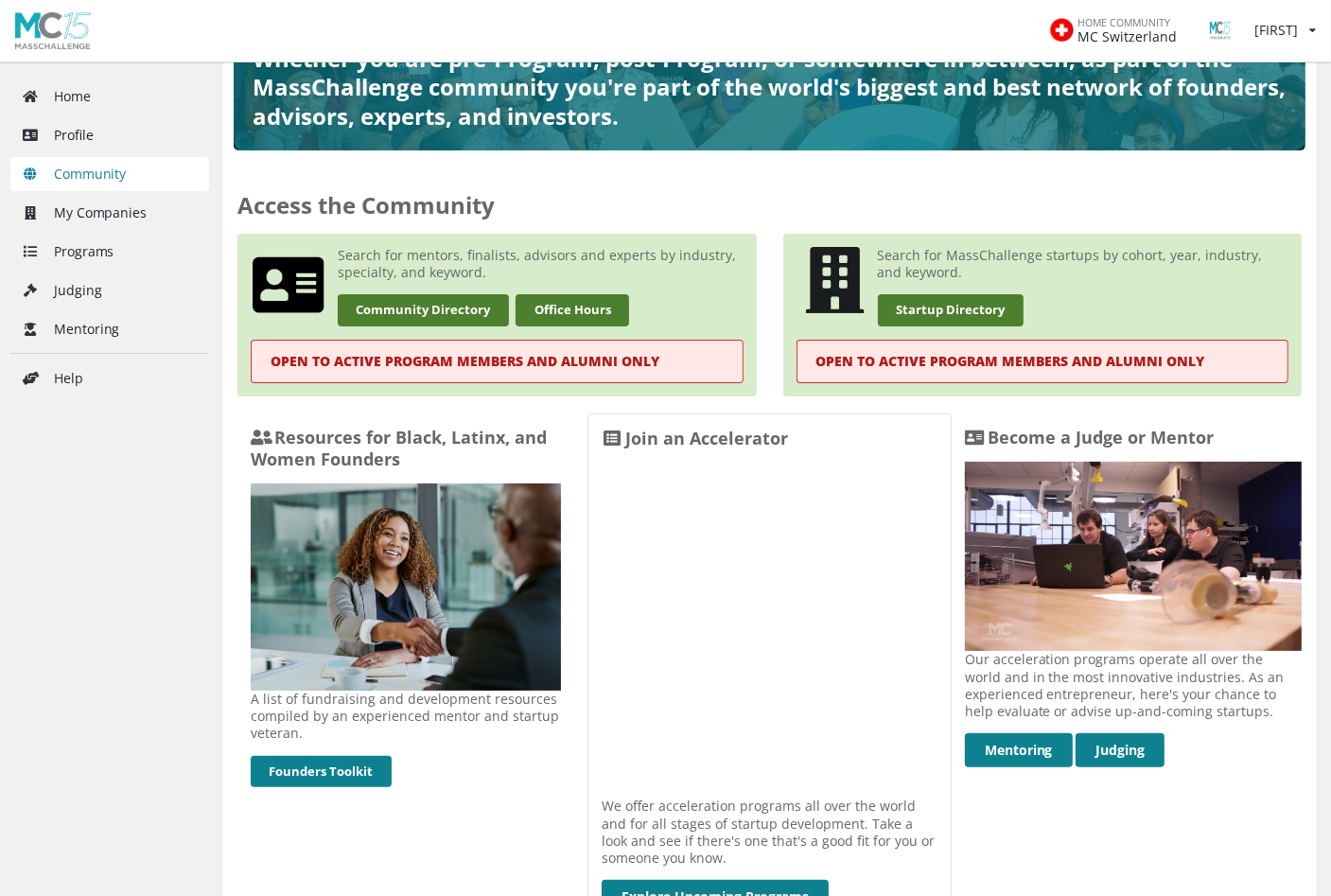 scroll, scrollTop: 284, scrollLeft: 0, axis: vertical 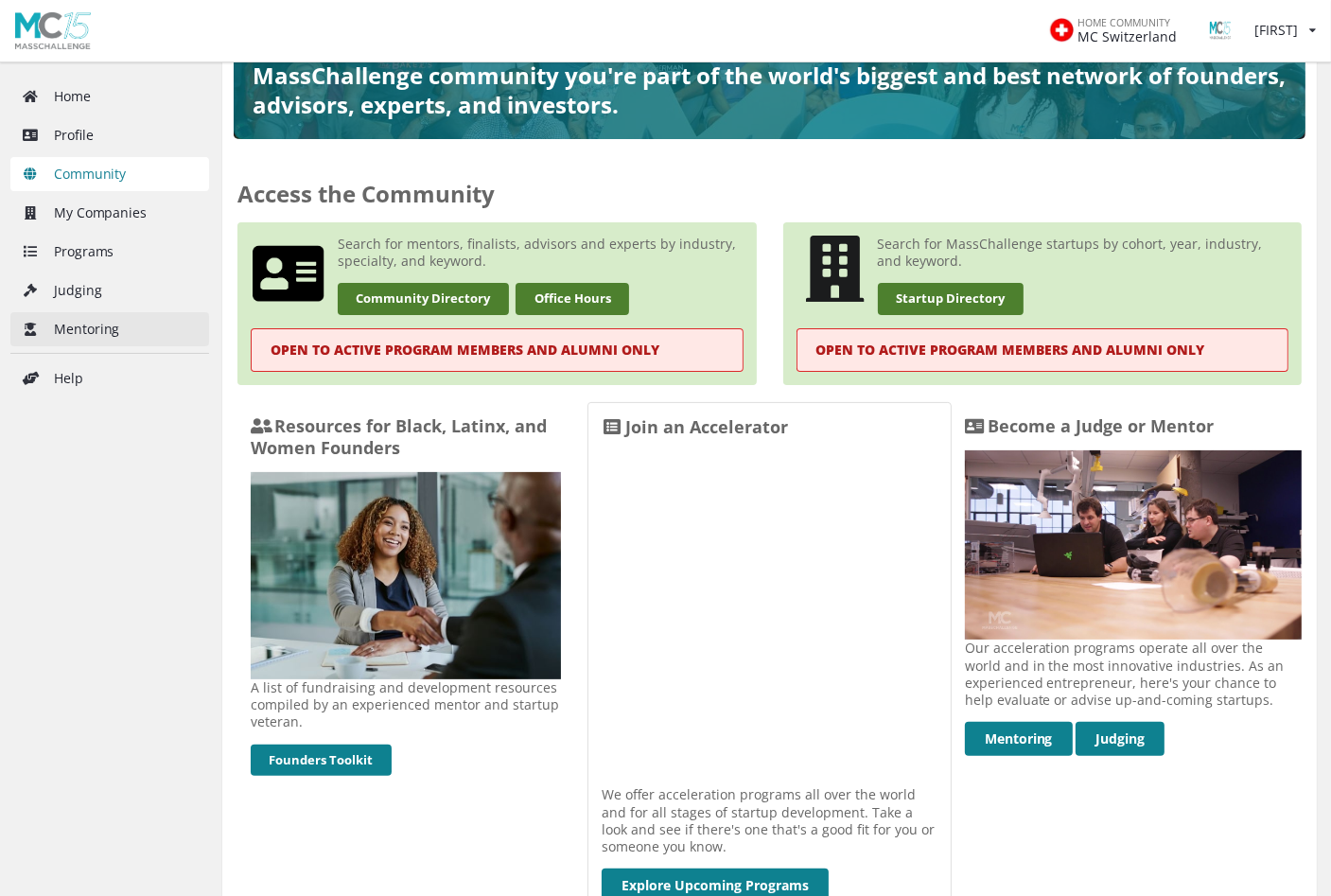 click on "Mentoring" at bounding box center [110, 329] 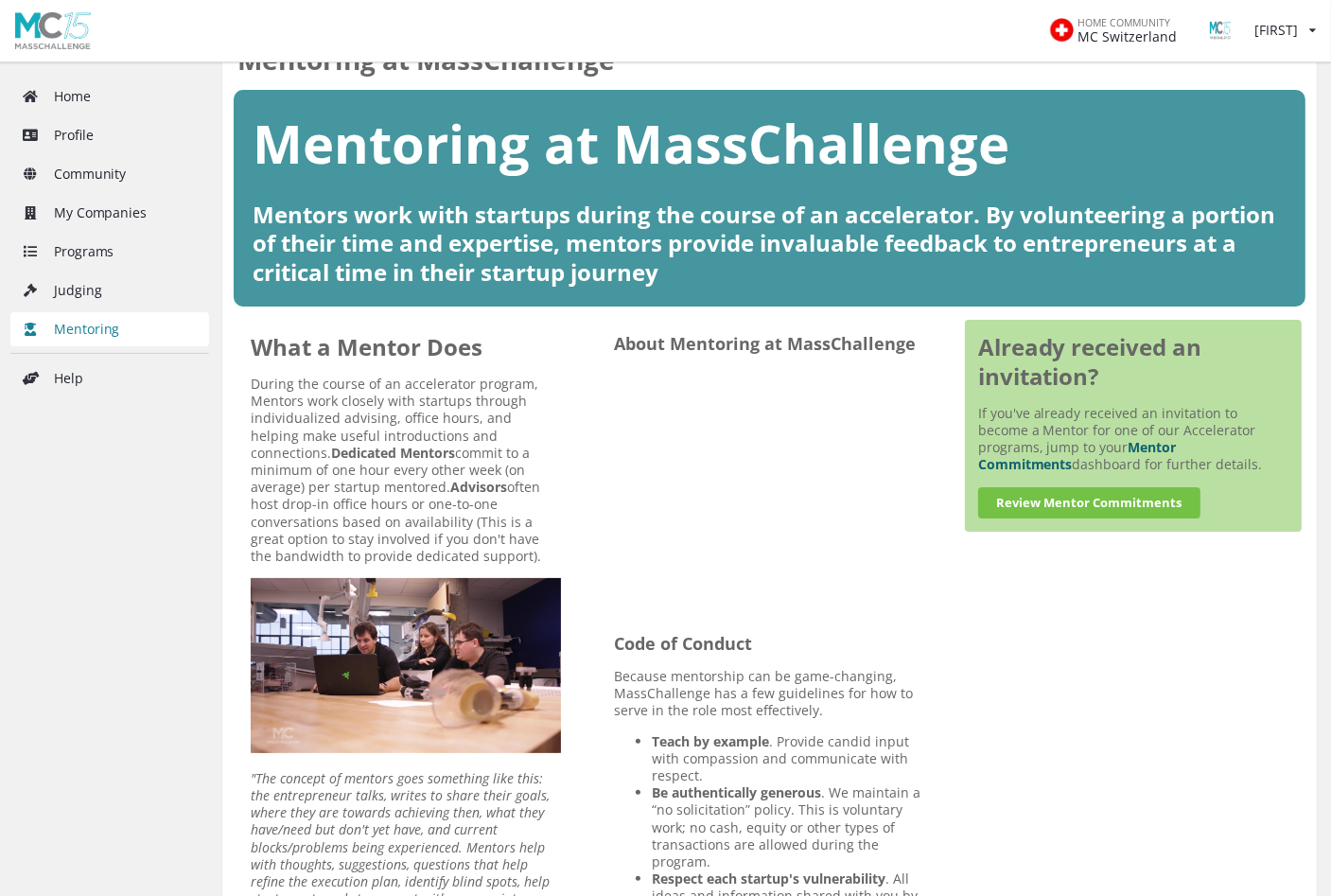 scroll, scrollTop: 0, scrollLeft: 0, axis: both 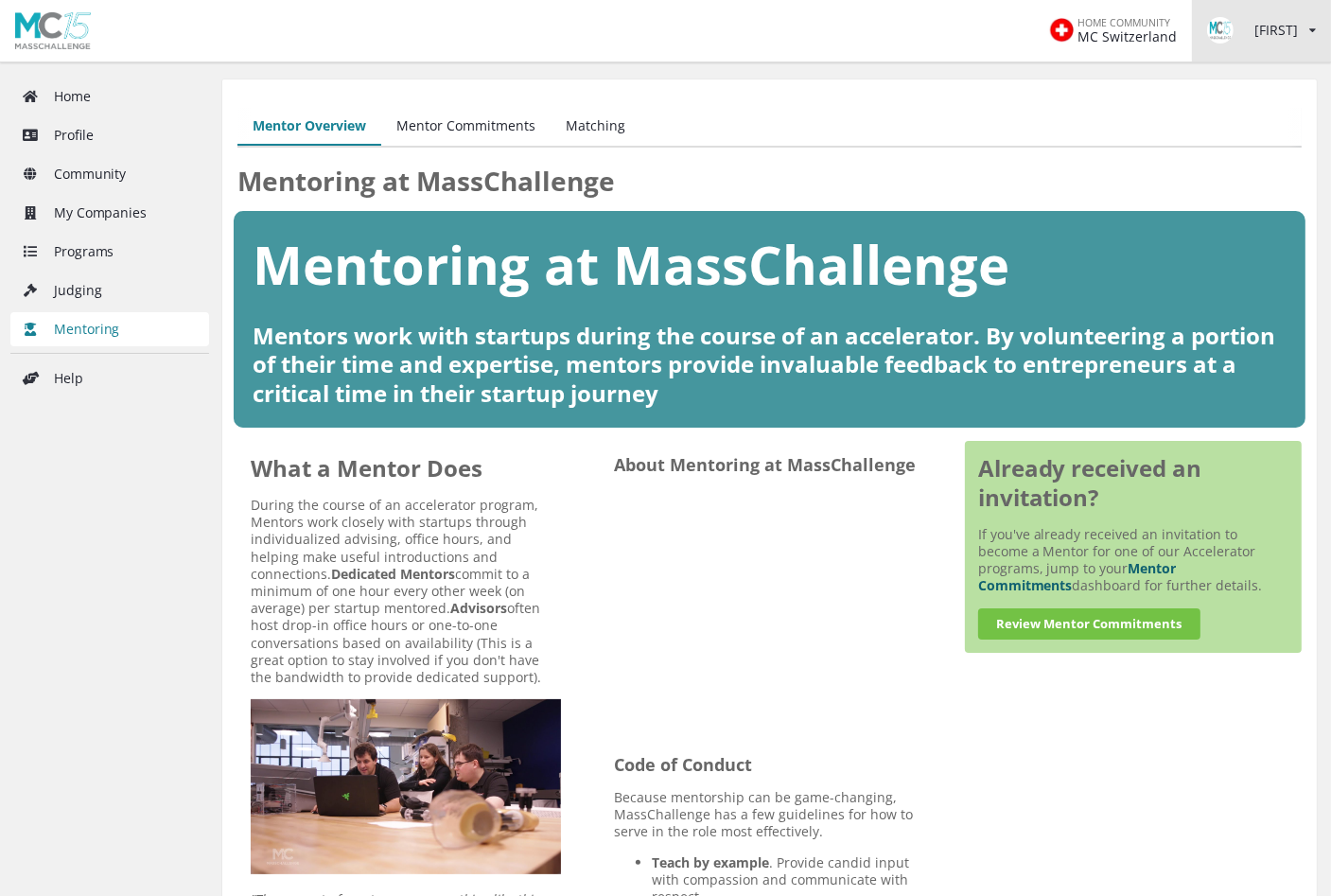 click on "[FIRST]" at bounding box center [1252, 30] 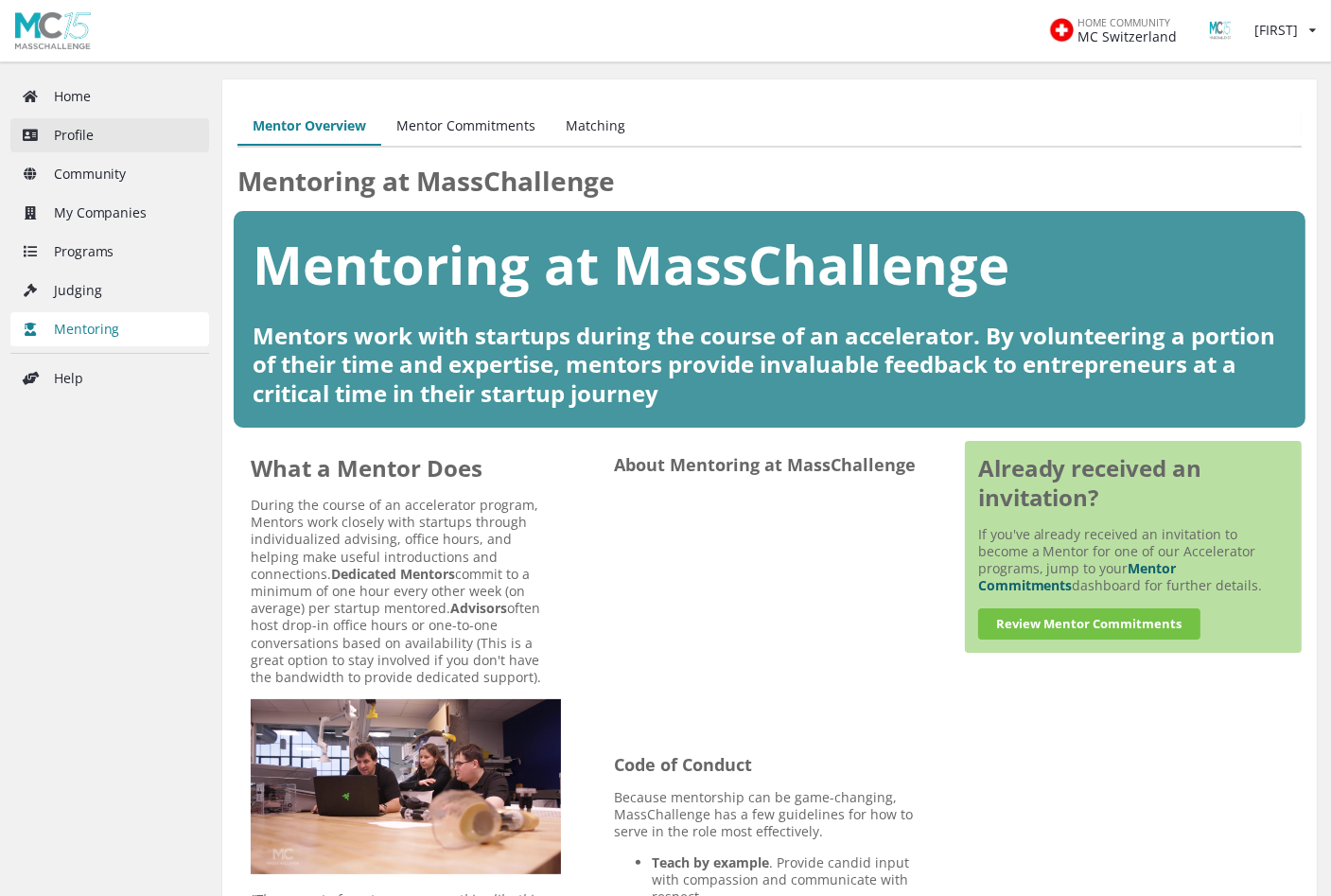 click on "Profile" at bounding box center (110, 135) 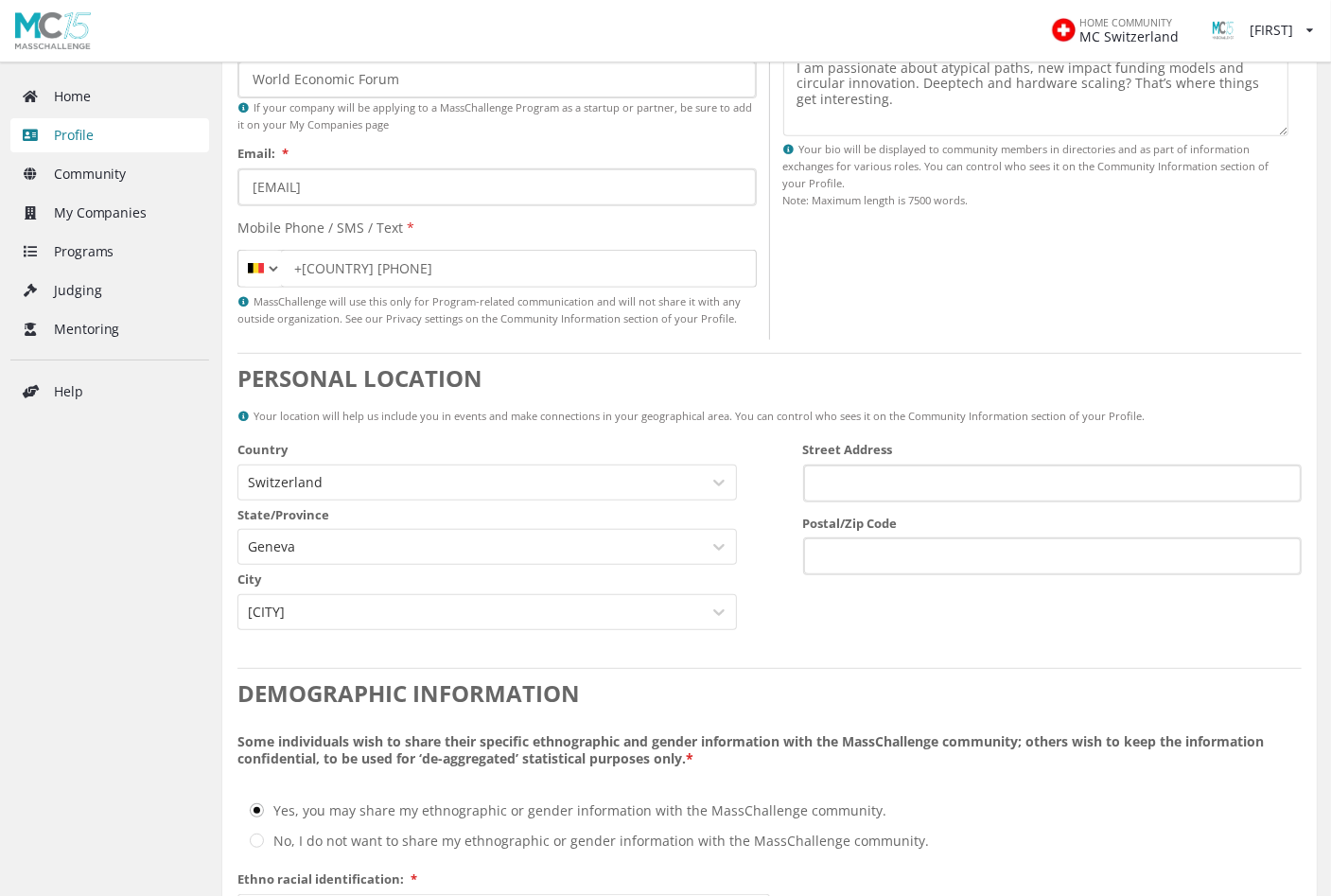 scroll, scrollTop: 852, scrollLeft: 0, axis: vertical 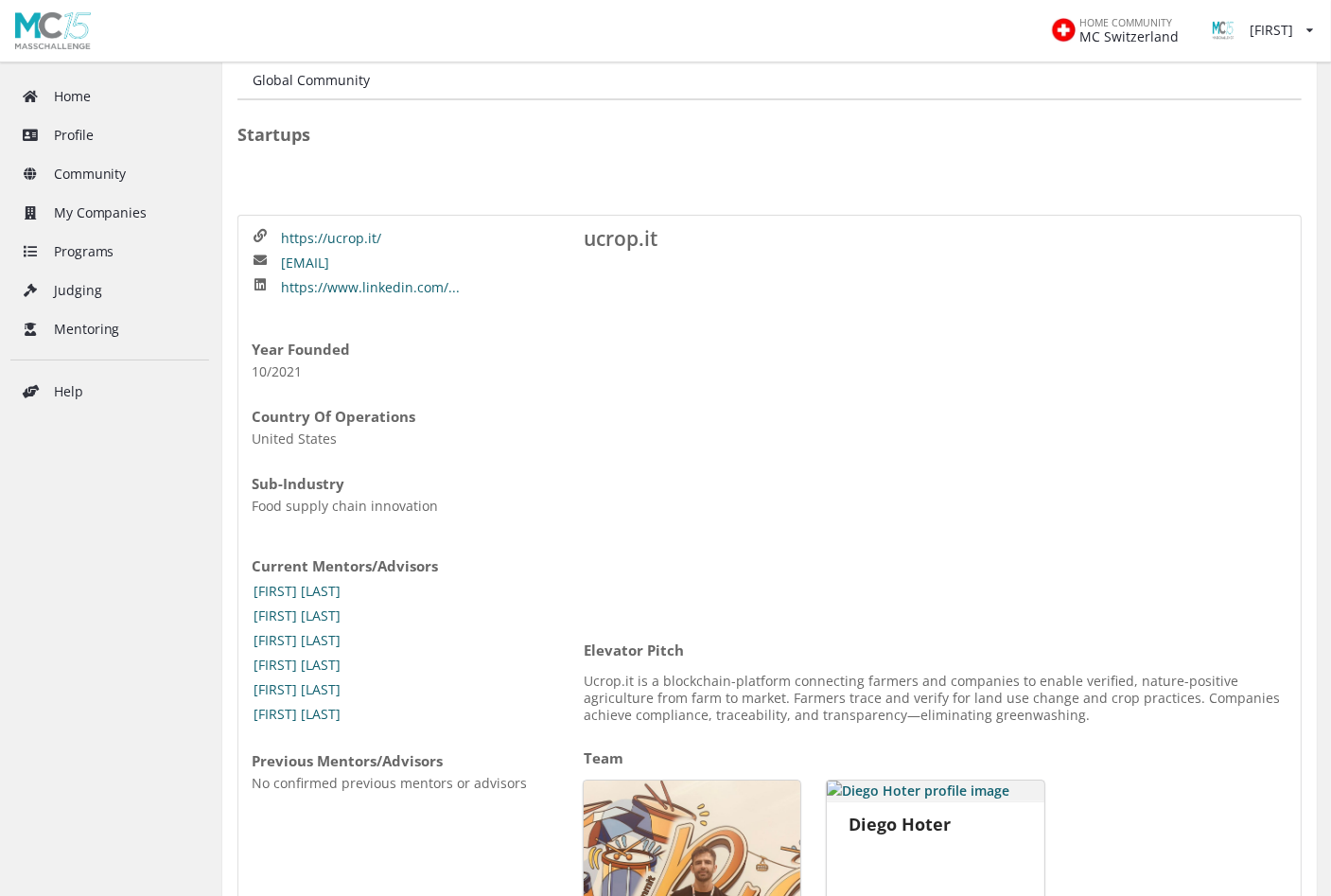 drag, startPoint x: 443, startPoint y: 270, endPoint x: 271, endPoint y: 262, distance: 172.18595 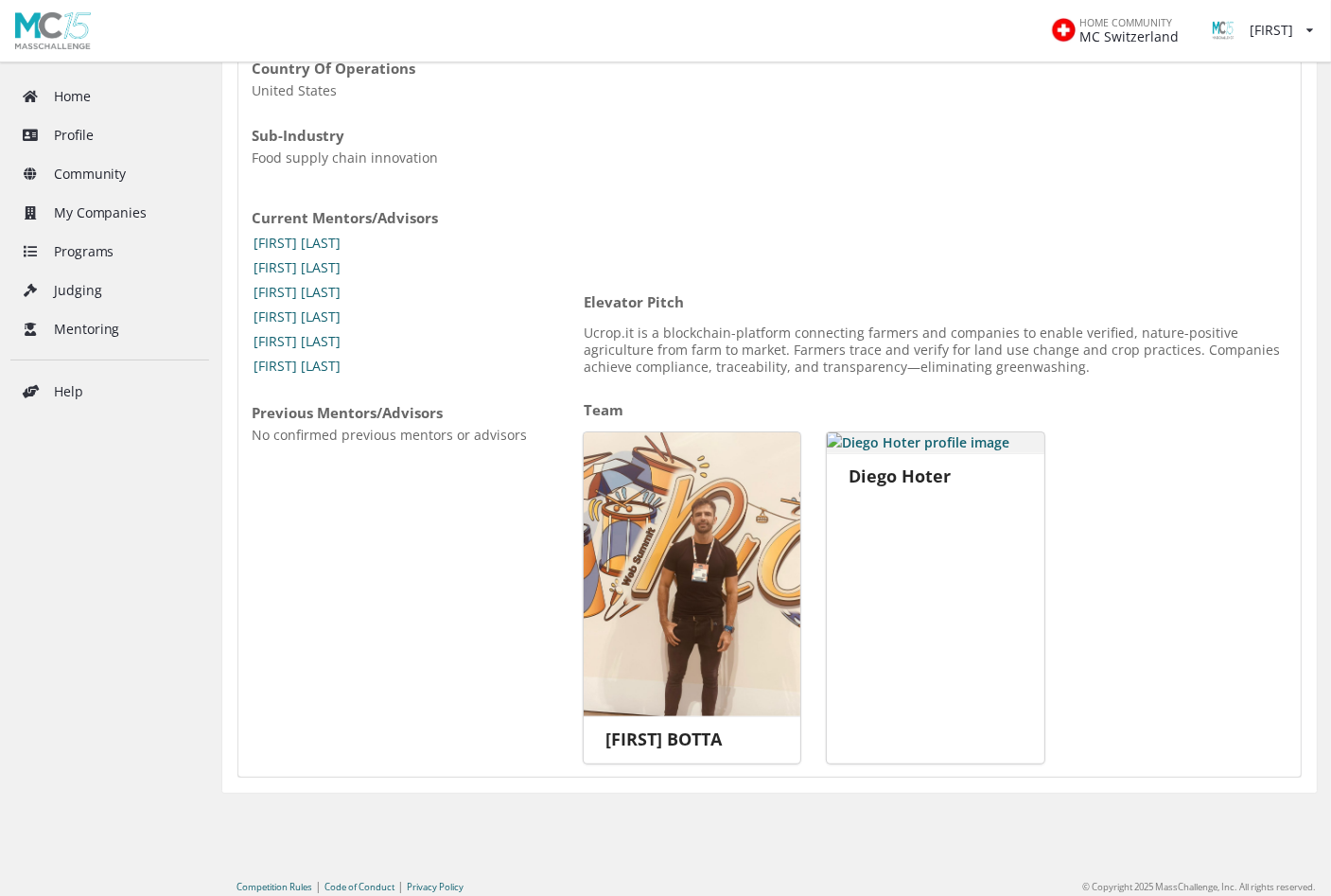 scroll, scrollTop: 411, scrollLeft: 0, axis: vertical 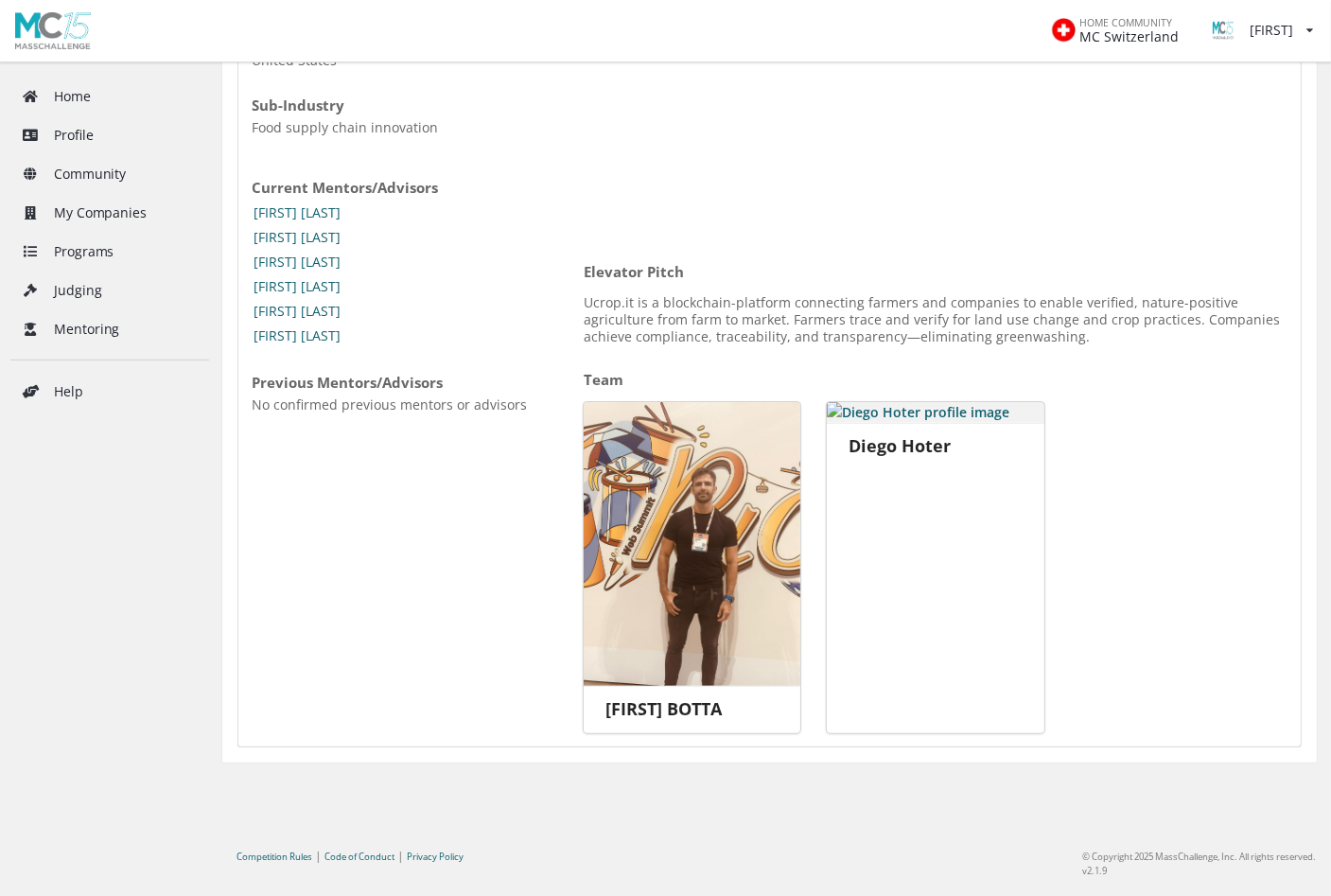 click on "[FIRST]   [LAST] [FIRST]   [LAST]" at bounding box center [936, 568] 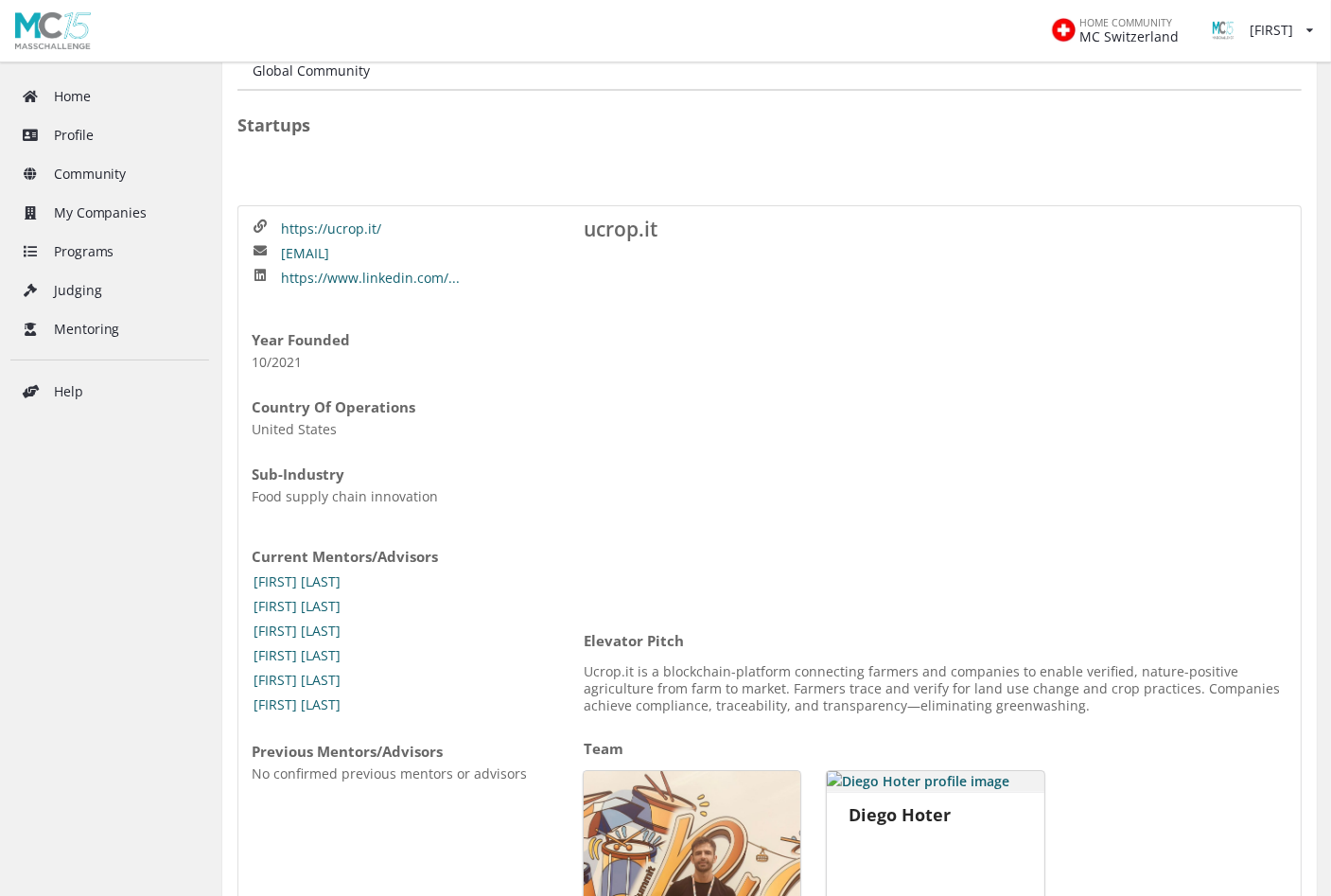 scroll, scrollTop: 0, scrollLeft: 0, axis: both 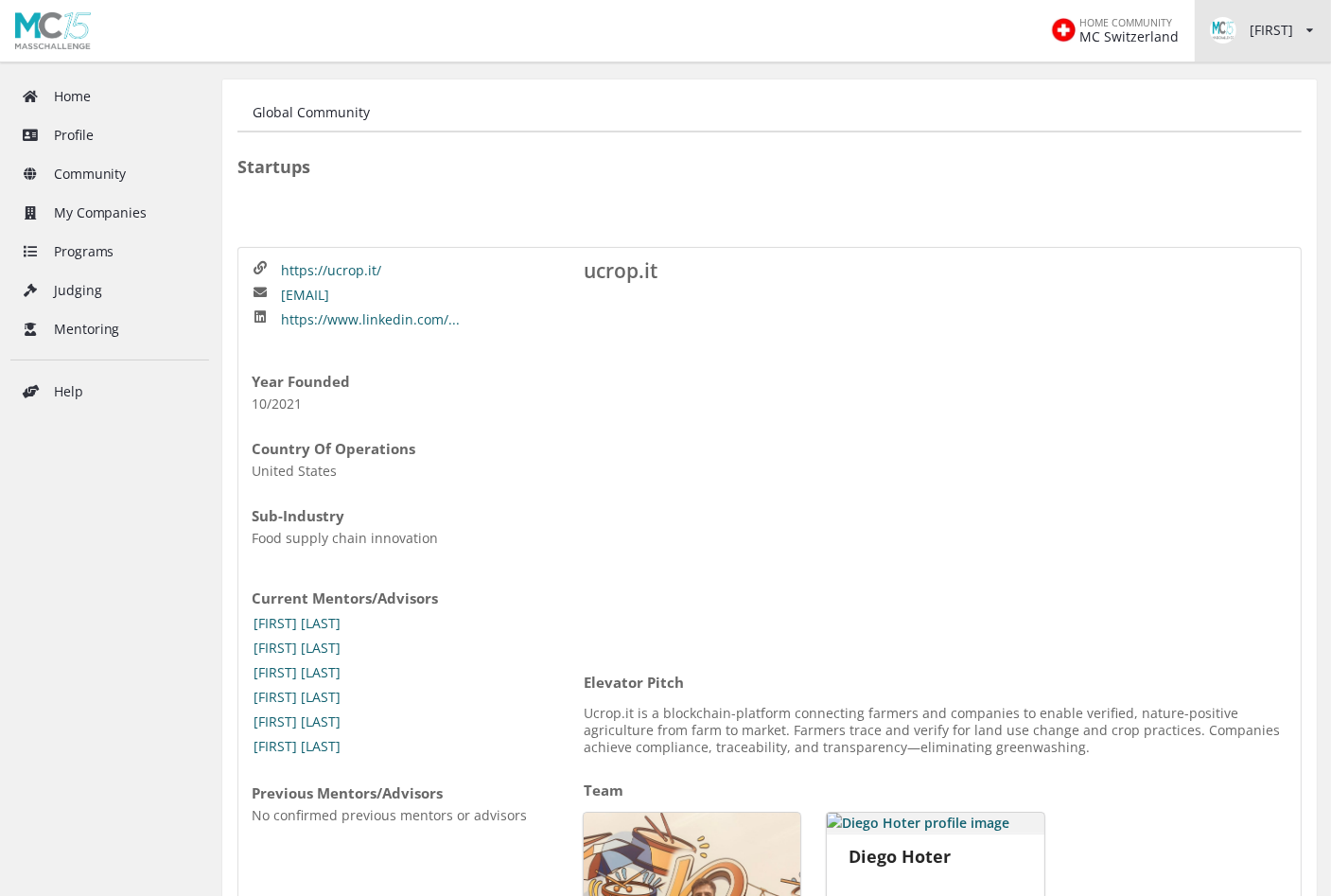 click on "[FIRST]" at bounding box center (1252, 30) 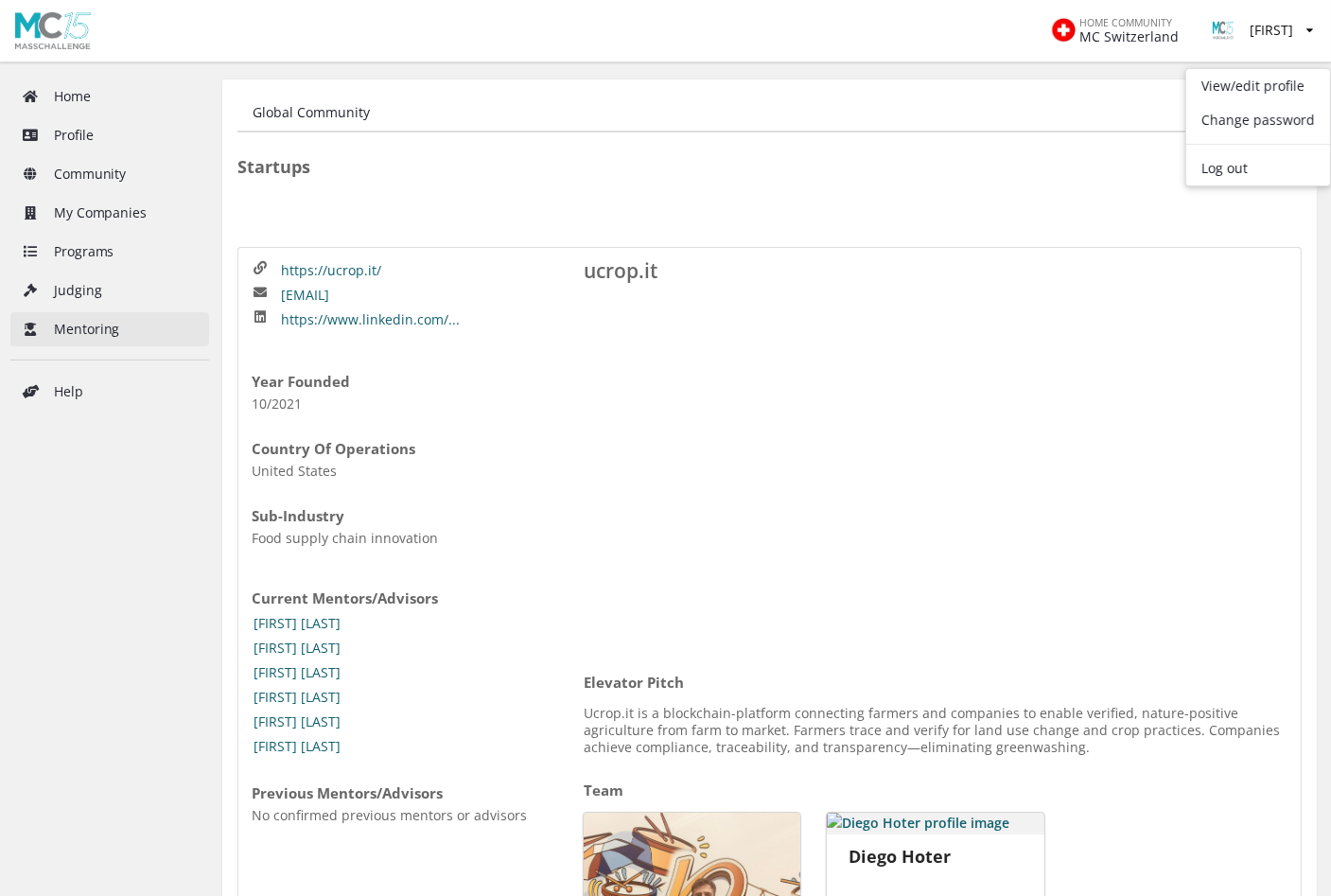 drag, startPoint x: 102, startPoint y: 317, endPoint x: 114, endPoint y: 321, distance: 12.649111 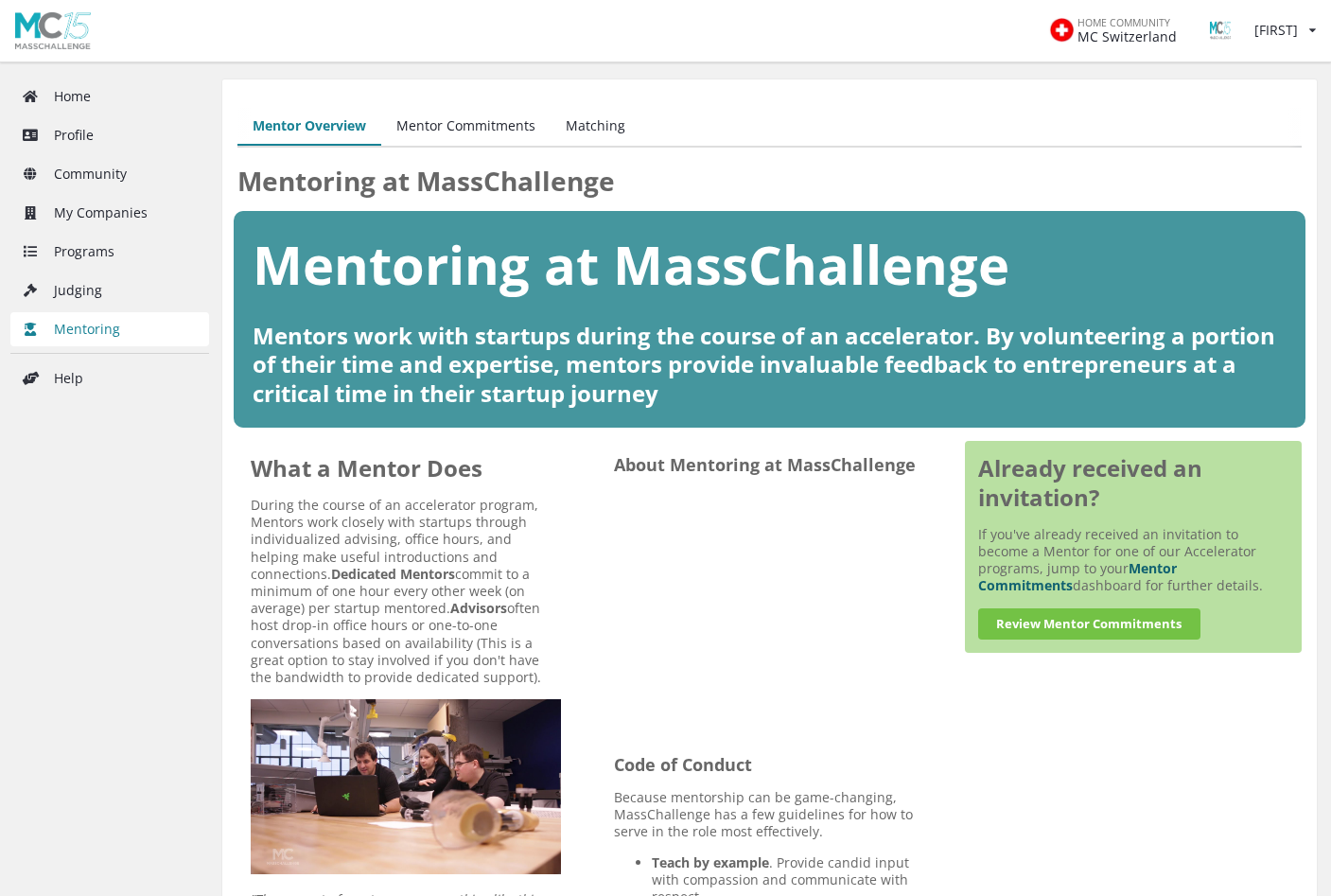 scroll, scrollTop: 0, scrollLeft: 0, axis: both 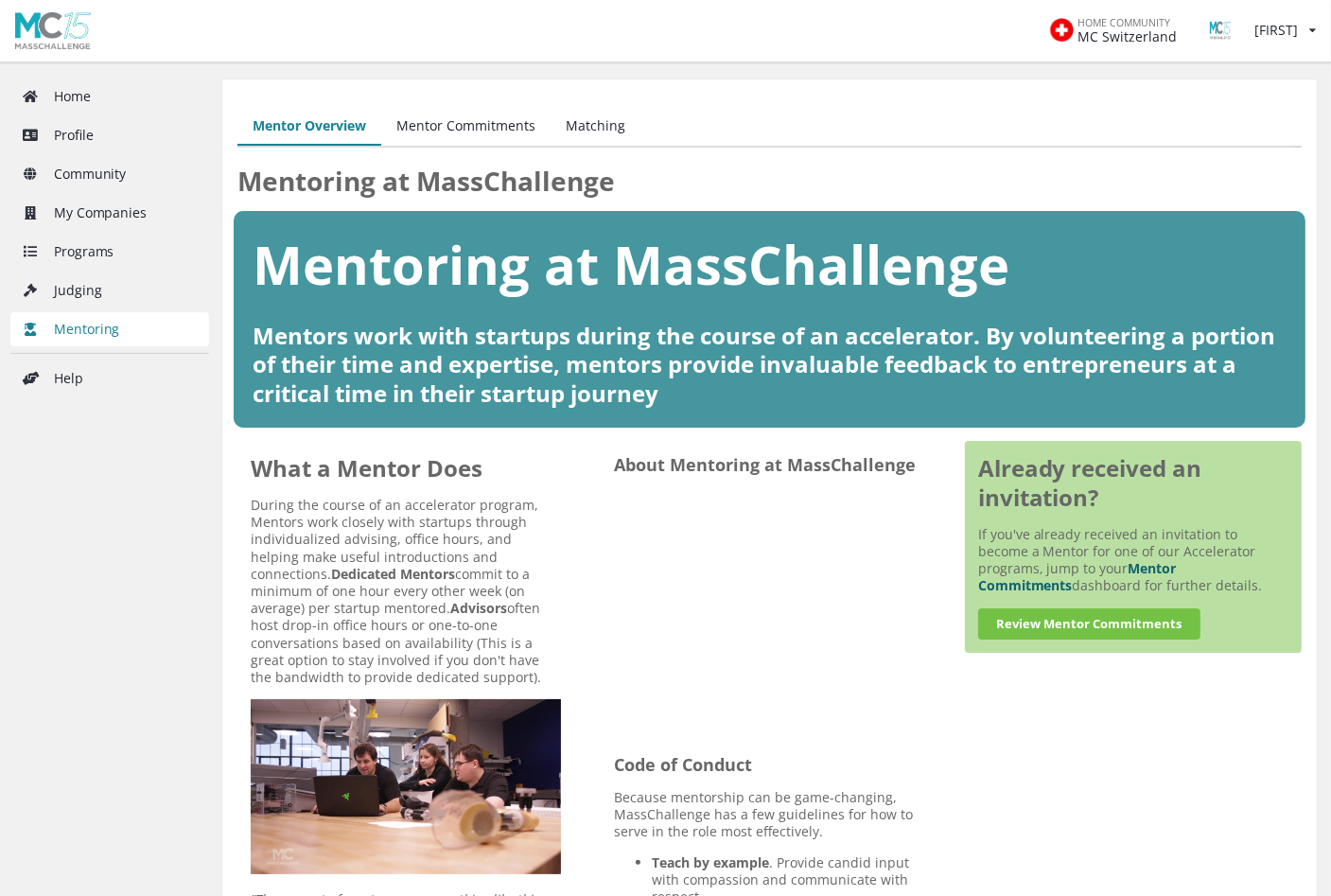 click on "Mentor Commitments" at bounding box center (465, 127) 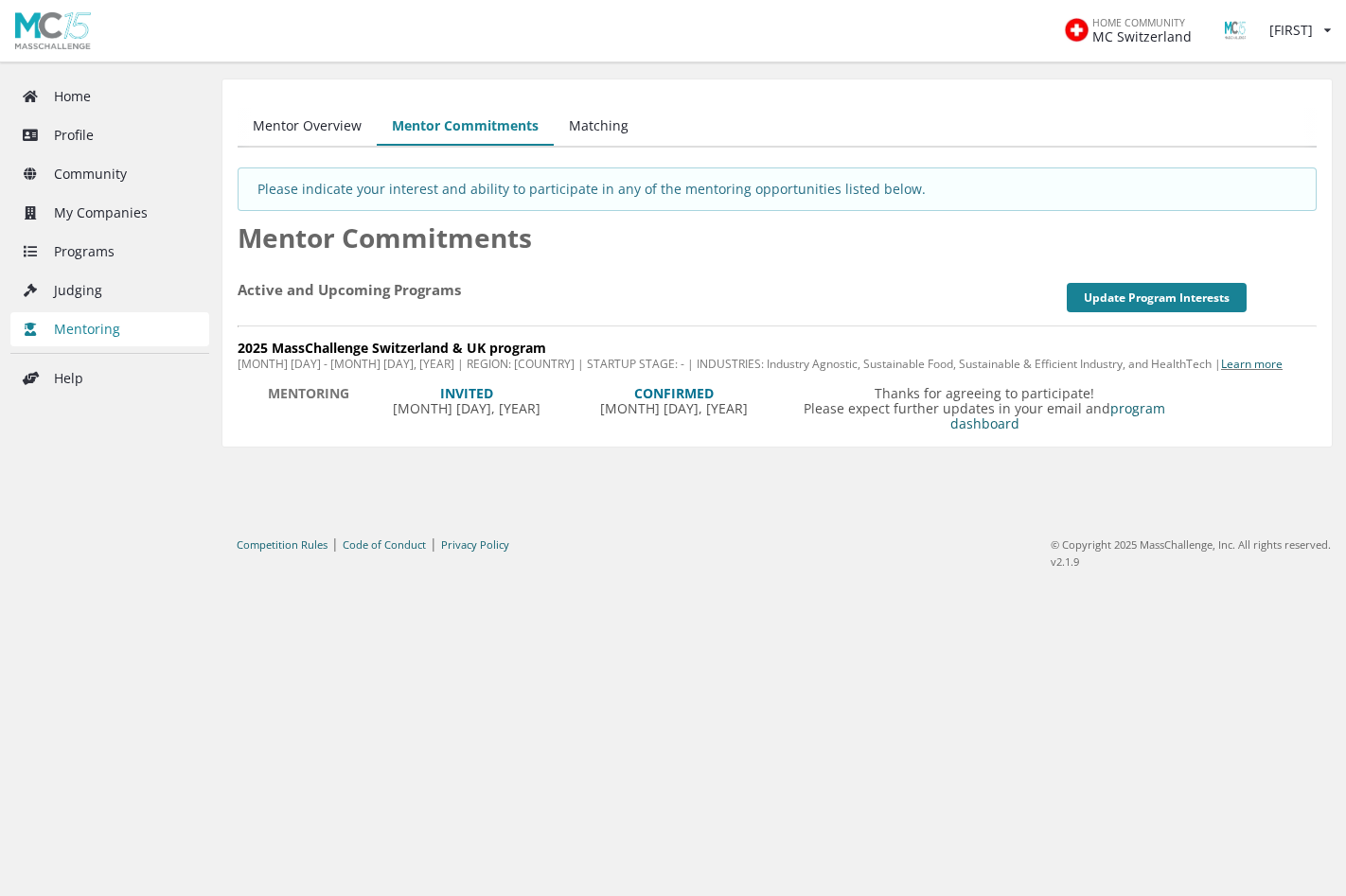 scroll, scrollTop: 0, scrollLeft: 0, axis: both 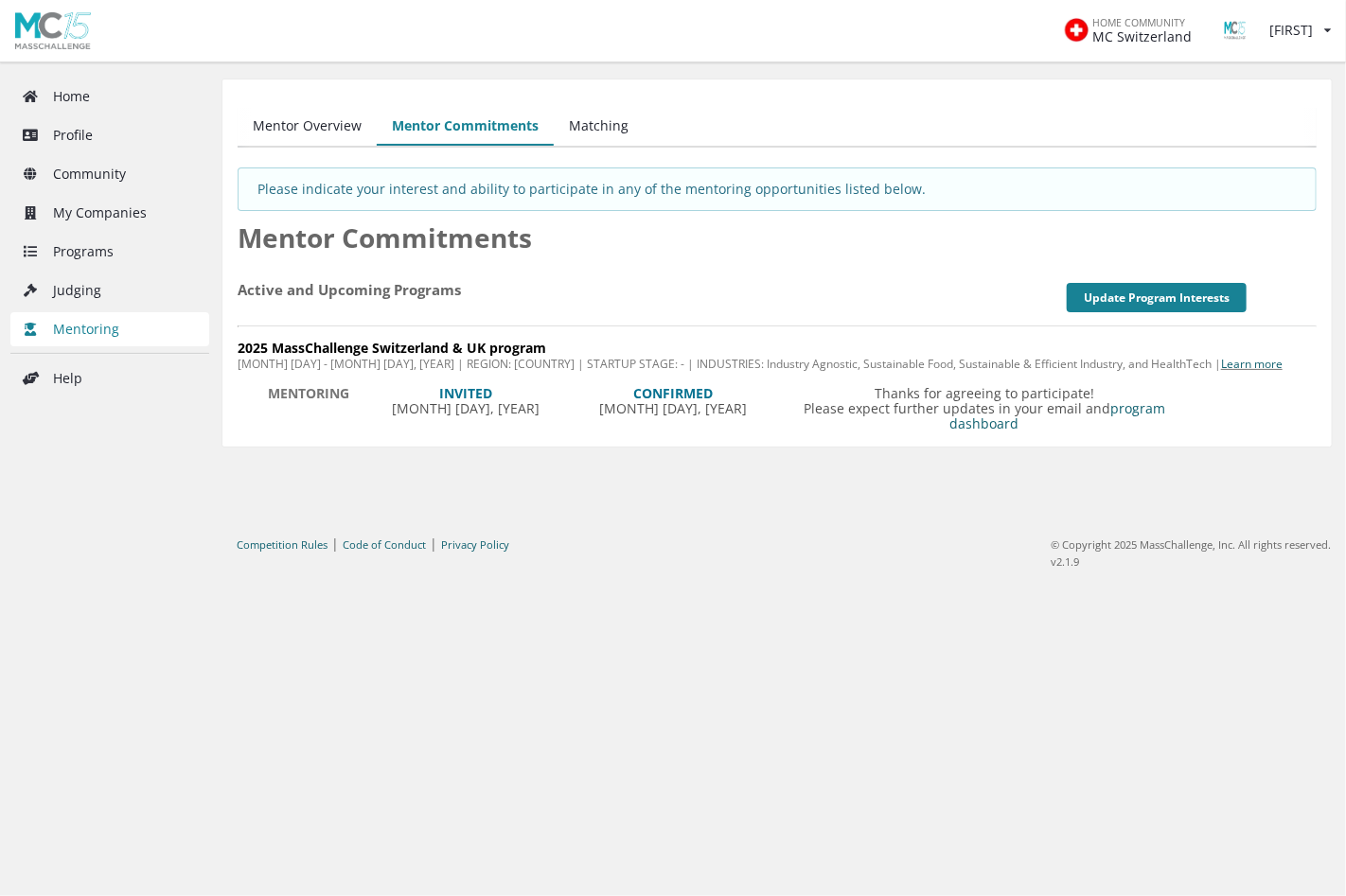 click on "Matching" at bounding box center (598, 127) 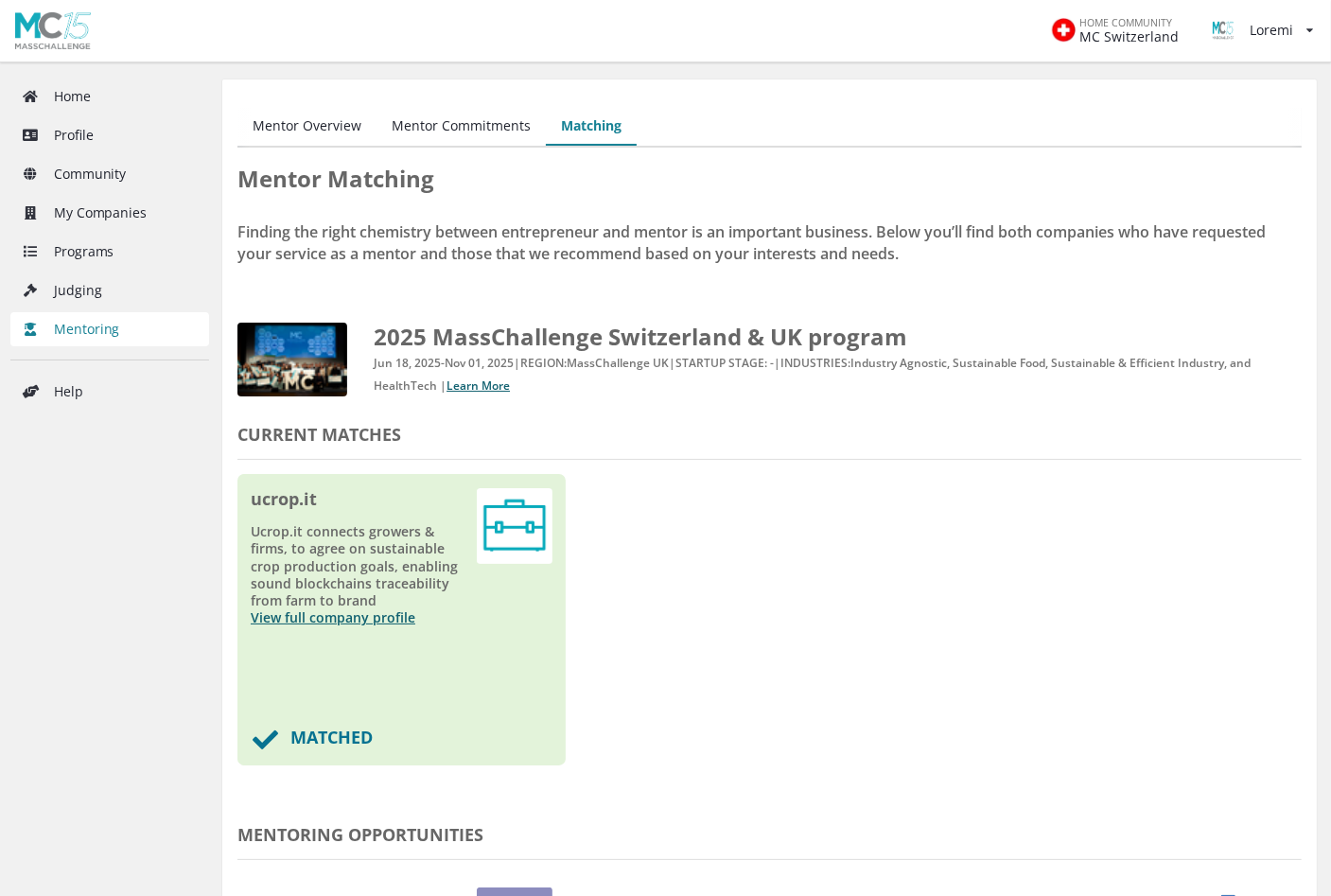 scroll, scrollTop: 473, scrollLeft: 0, axis: vertical 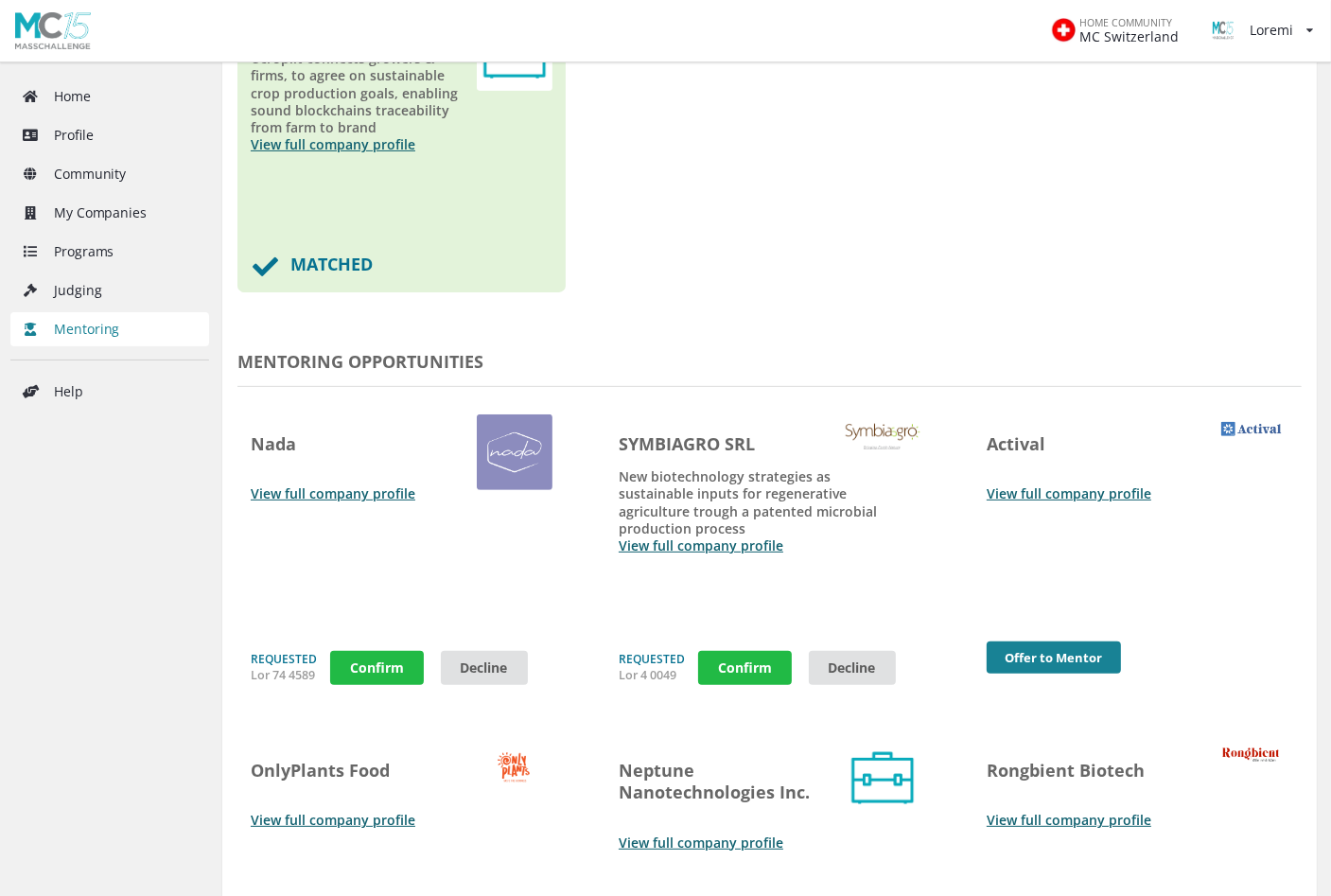 click on "SYMBIAGRO SRL" at bounding box center [401, 444] 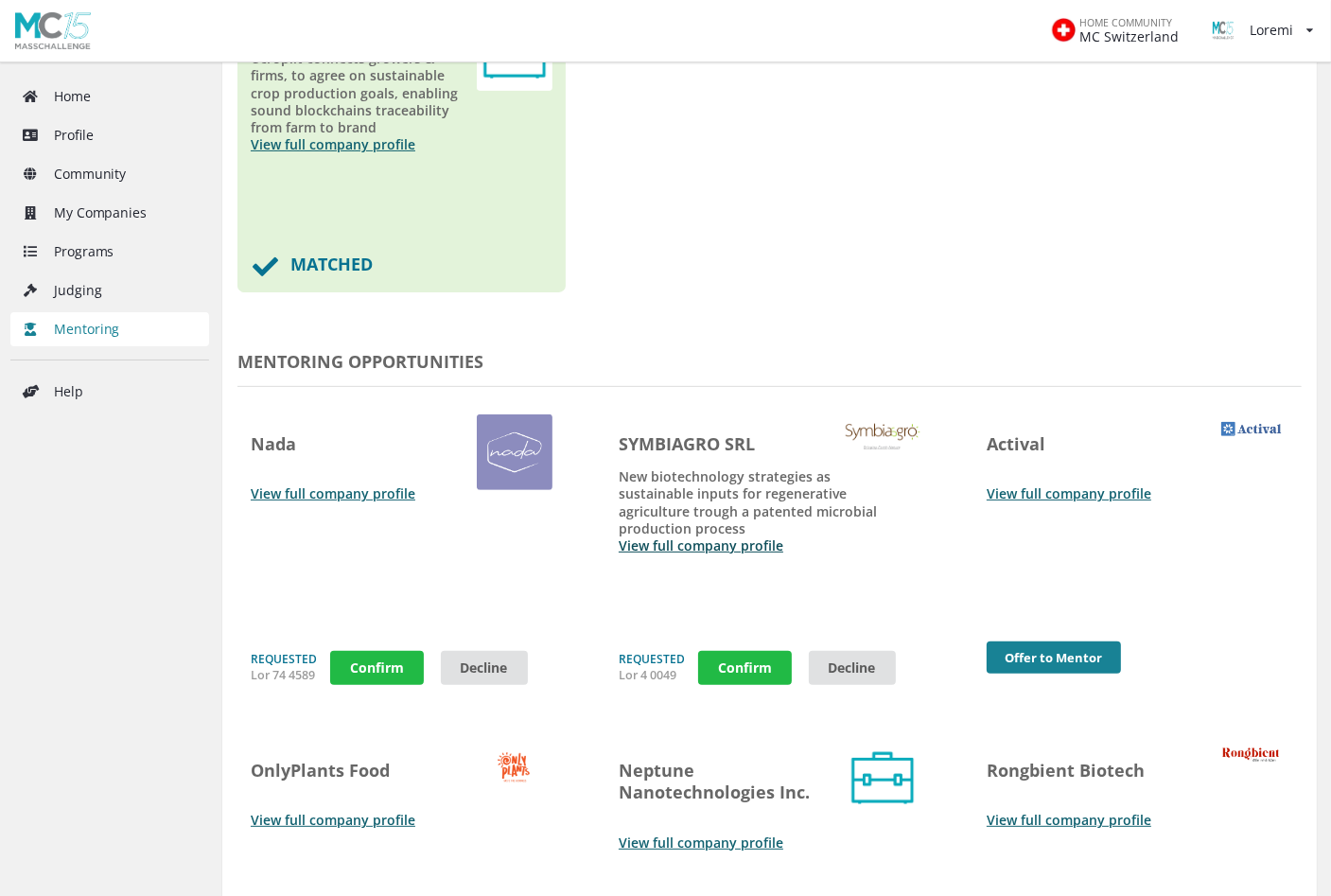 click on "View full company profile" at bounding box center (701, 545) 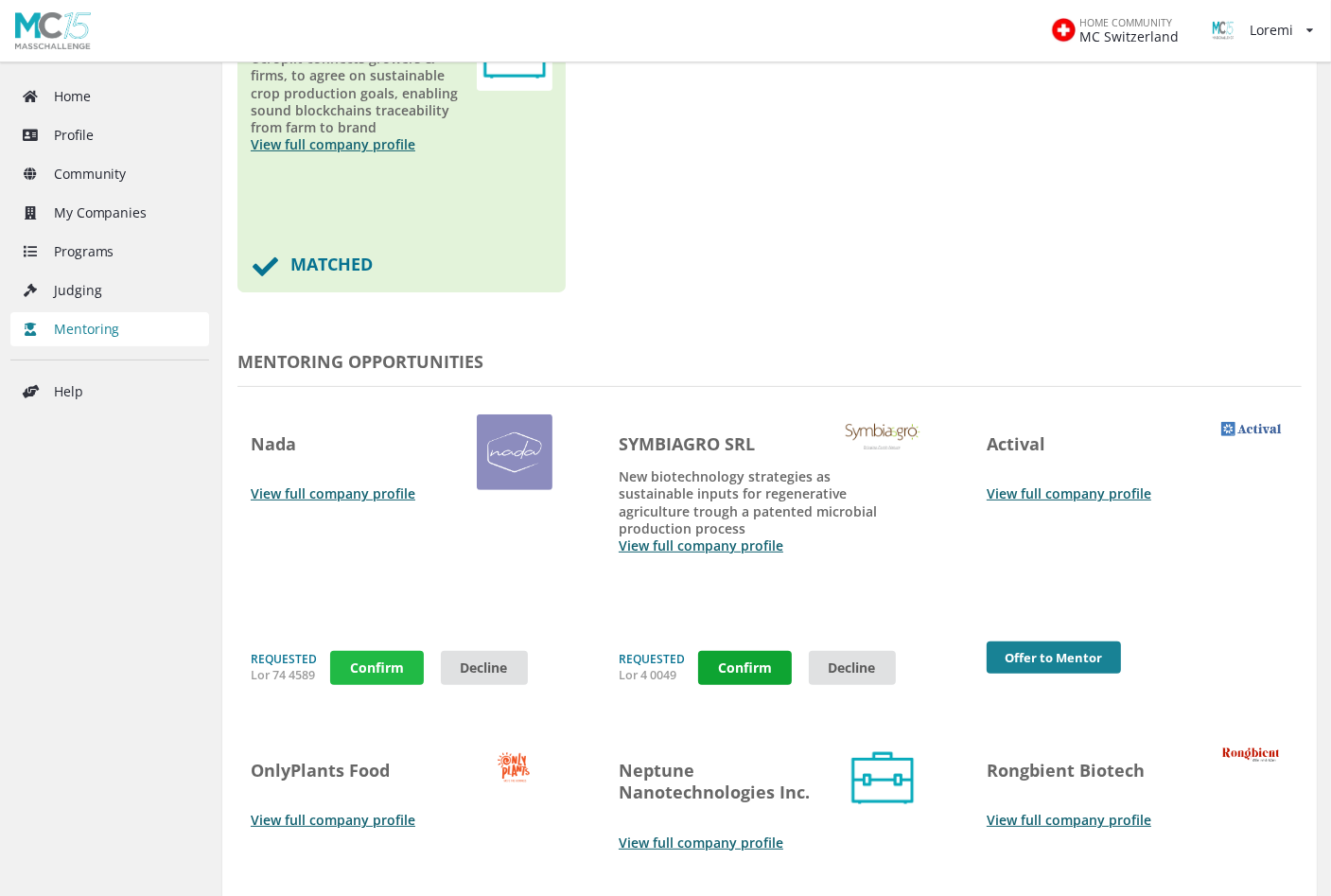 click on "Confirm" at bounding box center (377, 668) 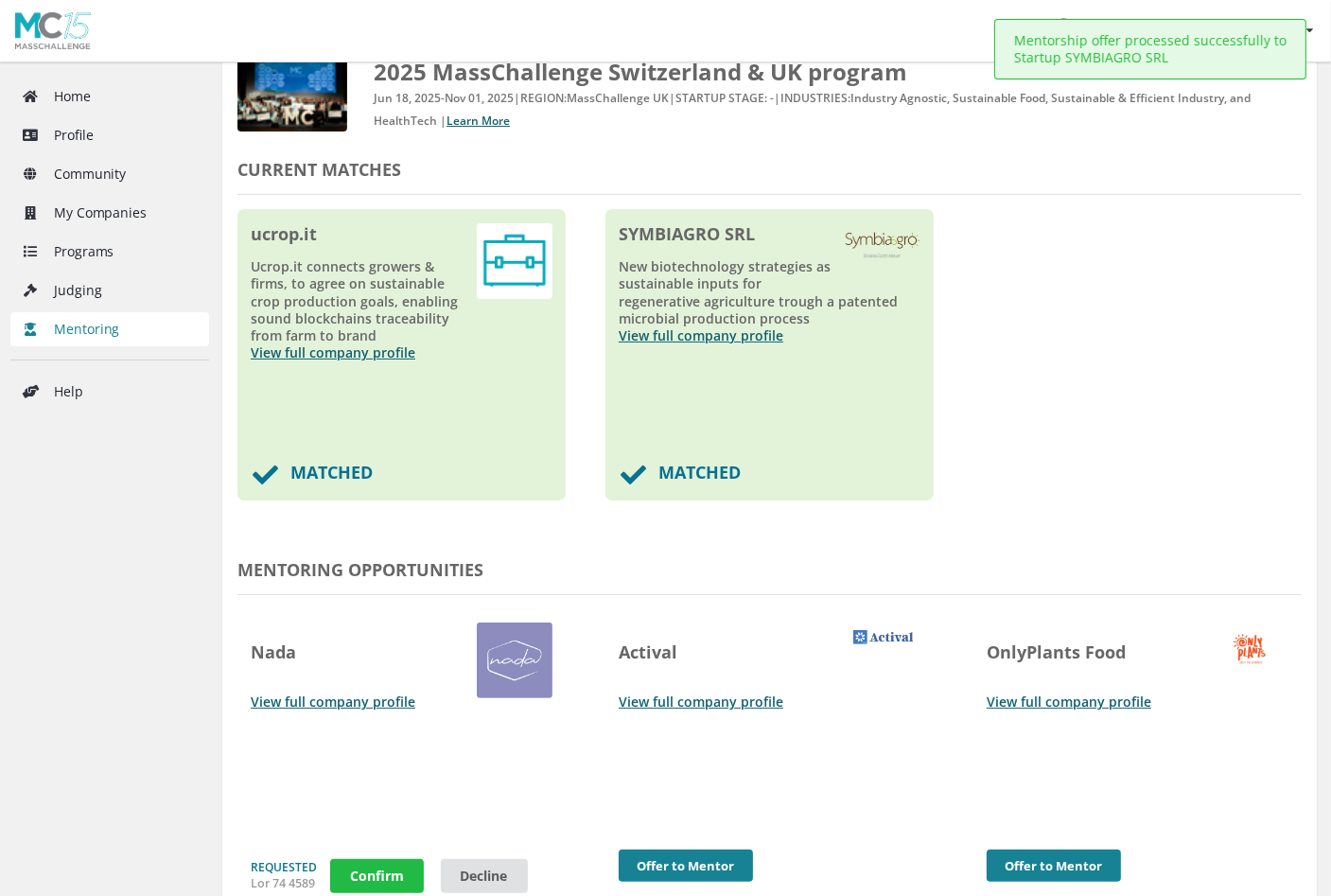 scroll, scrollTop: 378, scrollLeft: 0, axis: vertical 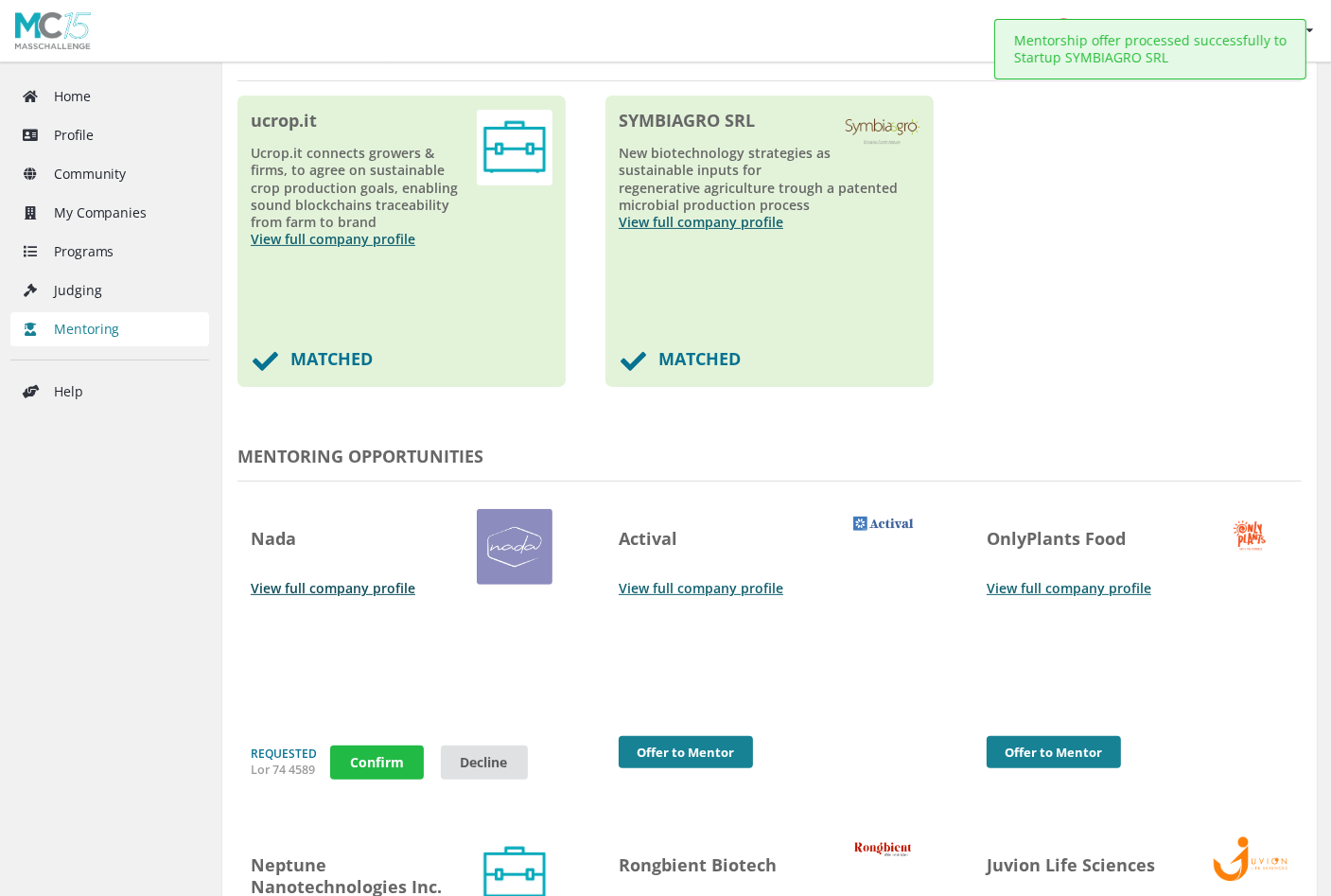 click on "View full company profile" at bounding box center (333, 588) 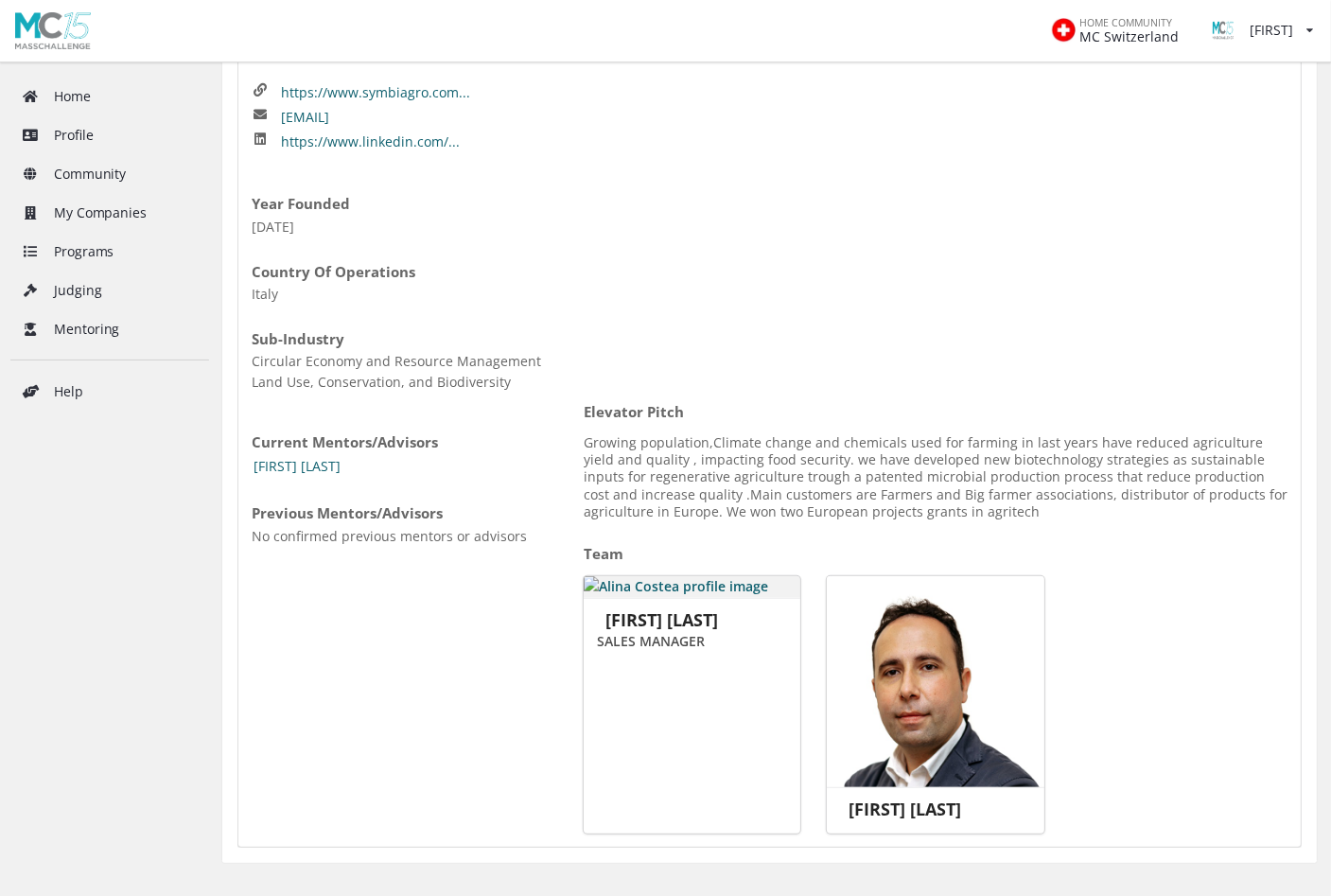 scroll, scrollTop: 378, scrollLeft: 0, axis: vertical 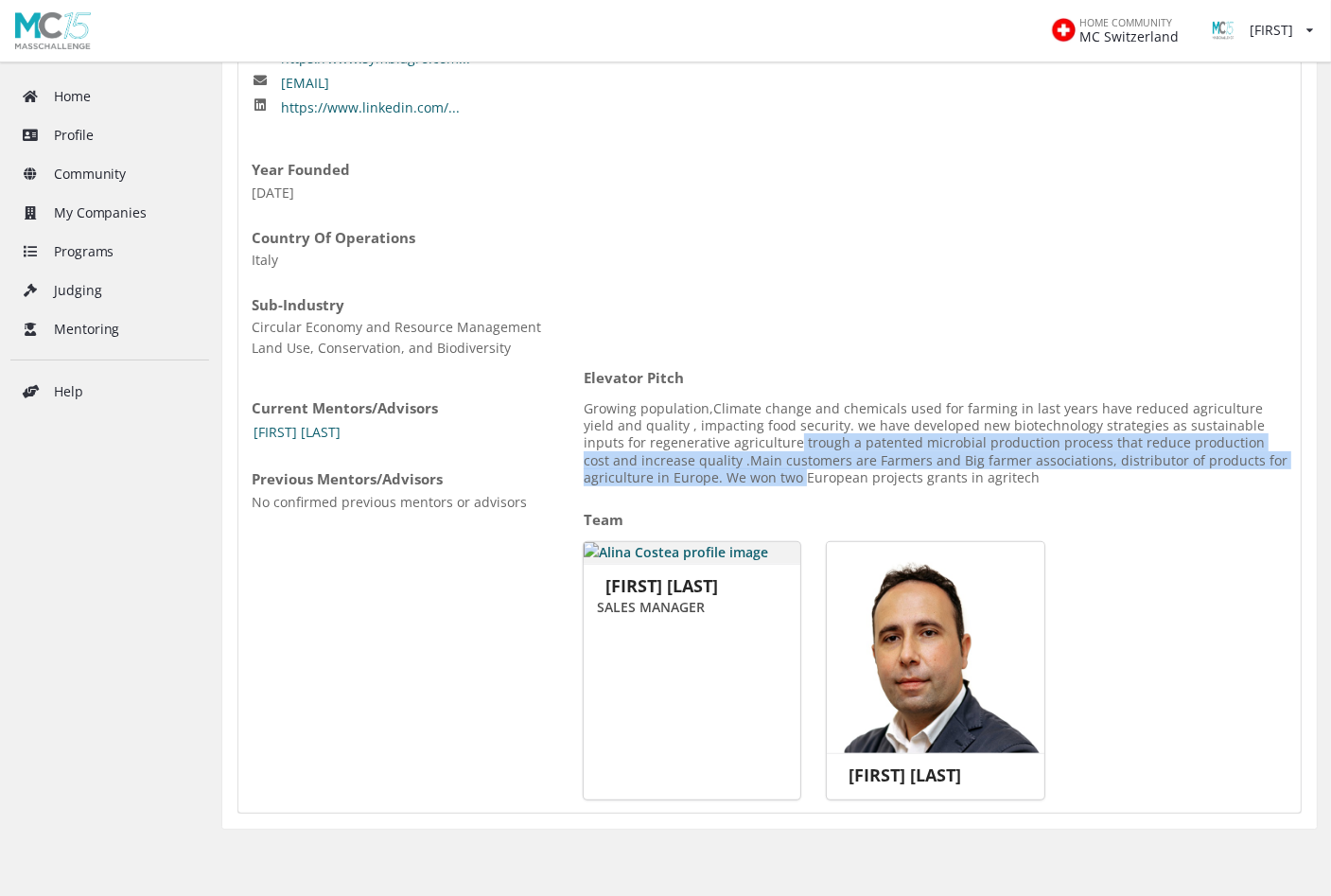 drag, startPoint x: 732, startPoint y: 441, endPoint x: 728, endPoint y: 480, distance: 39.20459 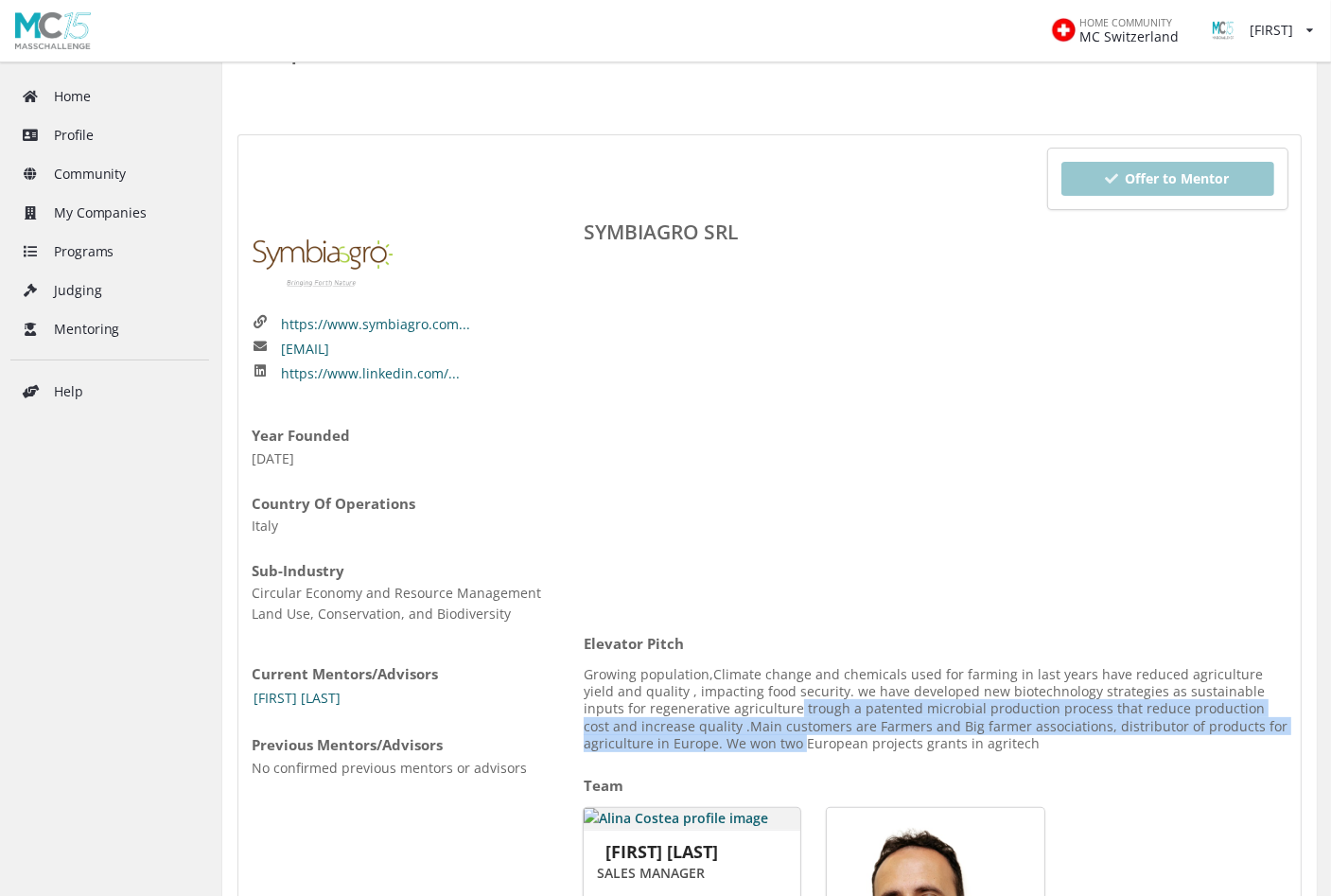 scroll, scrollTop: 0, scrollLeft: 0, axis: both 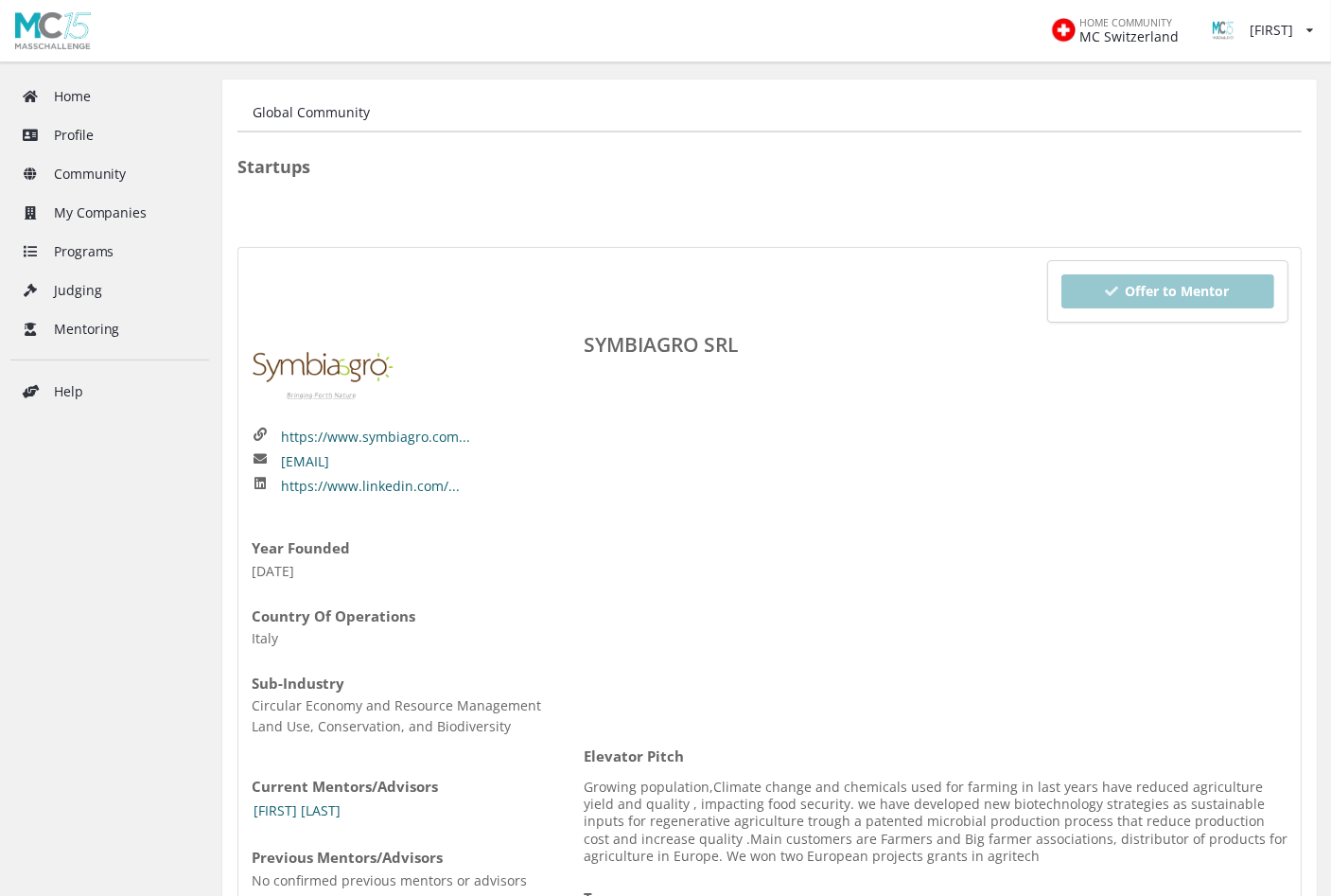 click on "Offer to Mentor" at bounding box center (1167, 291) 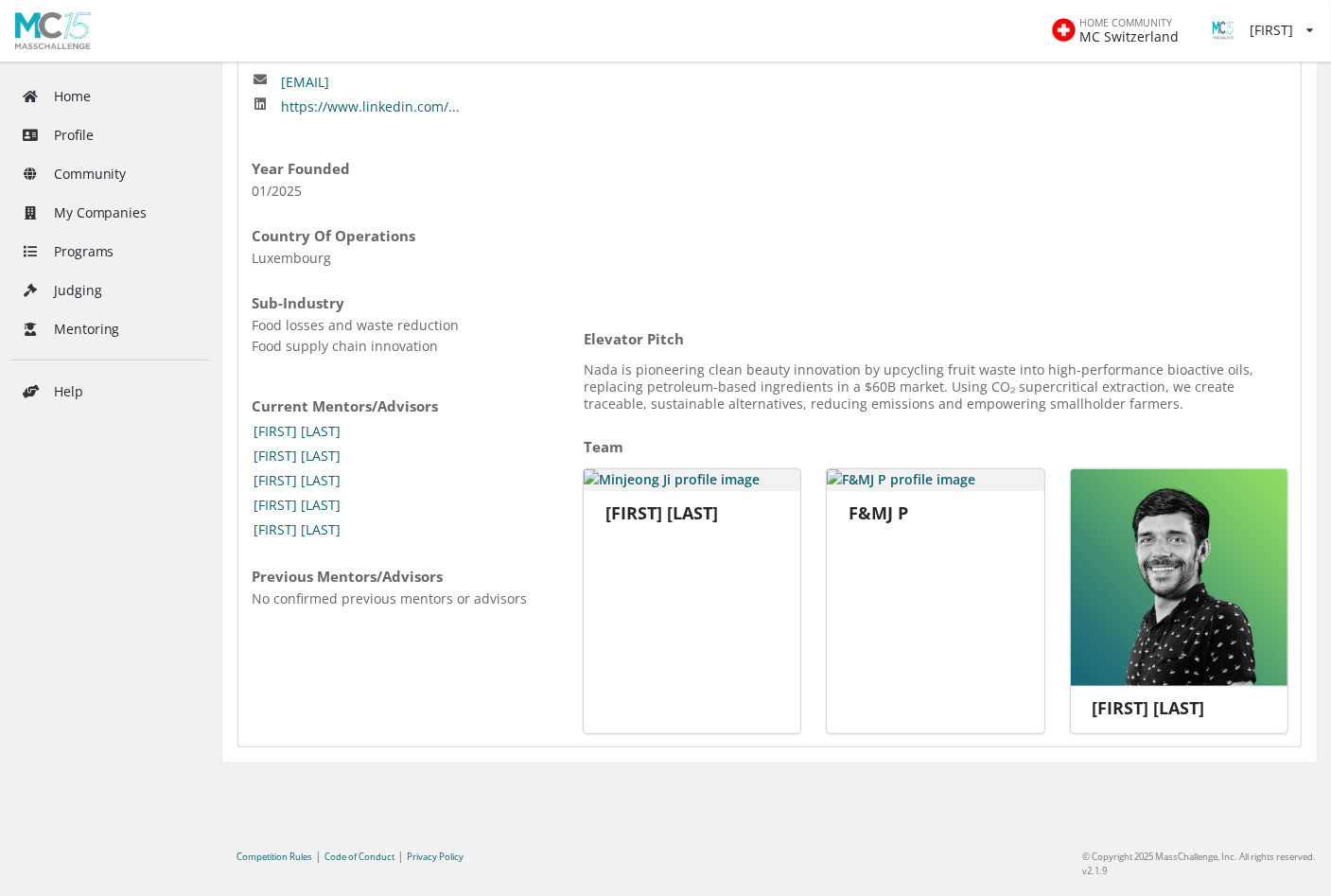scroll, scrollTop: 0, scrollLeft: 0, axis: both 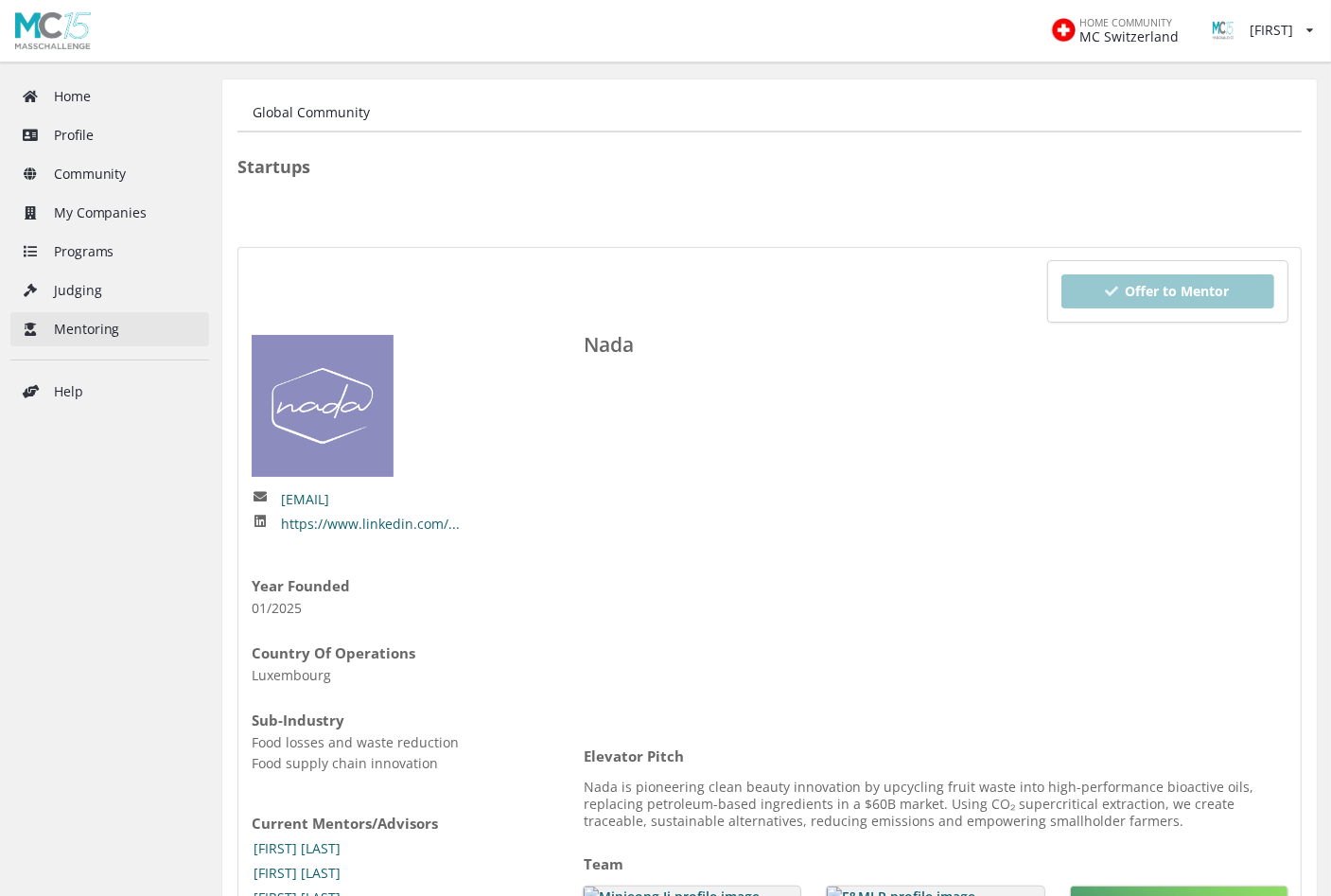 click on "Mentoring" at bounding box center [110, 329] 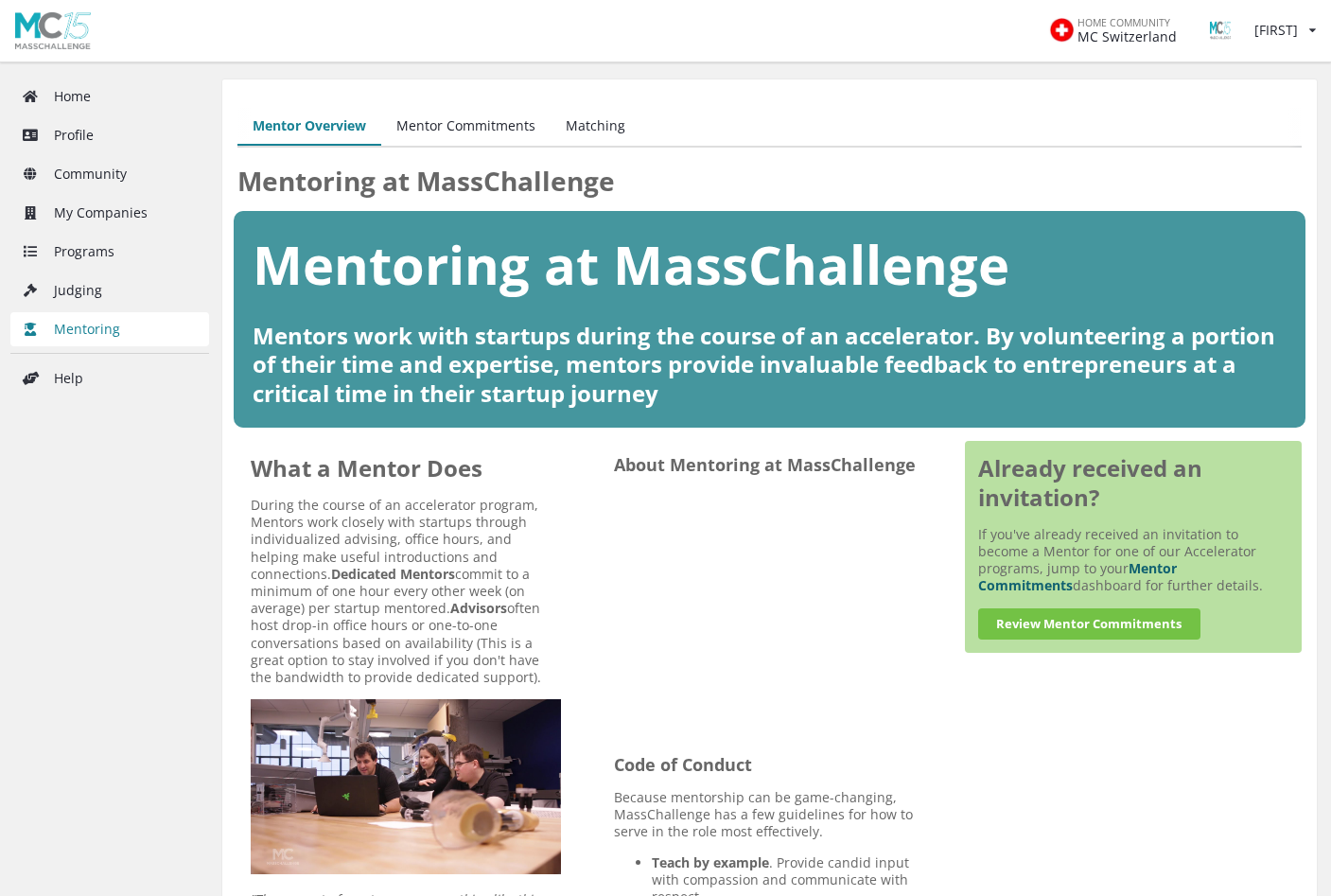 scroll, scrollTop: 0, scrollLeft: 0, axis: both 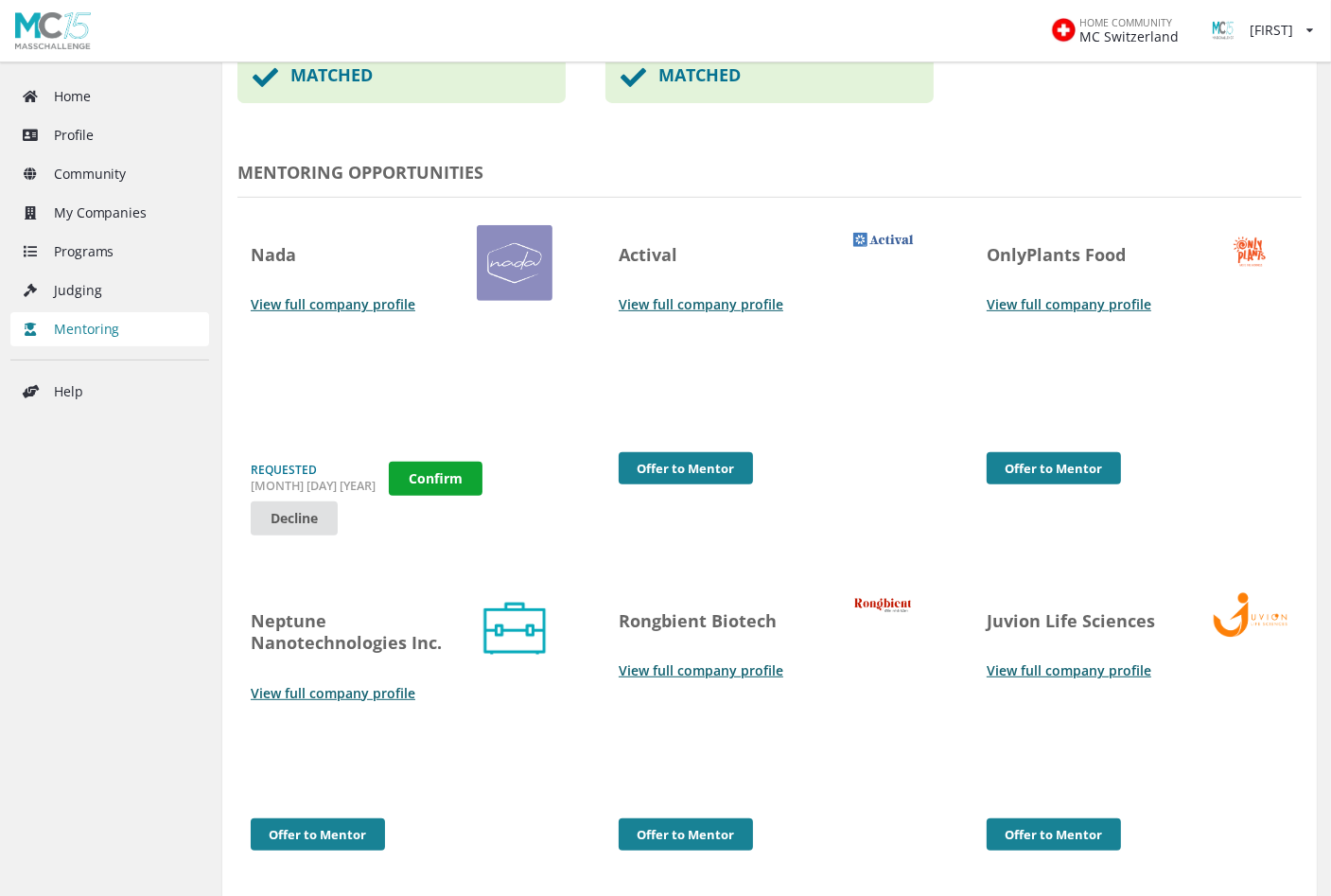 click on "Confirm" at bounding box center (435, 479) 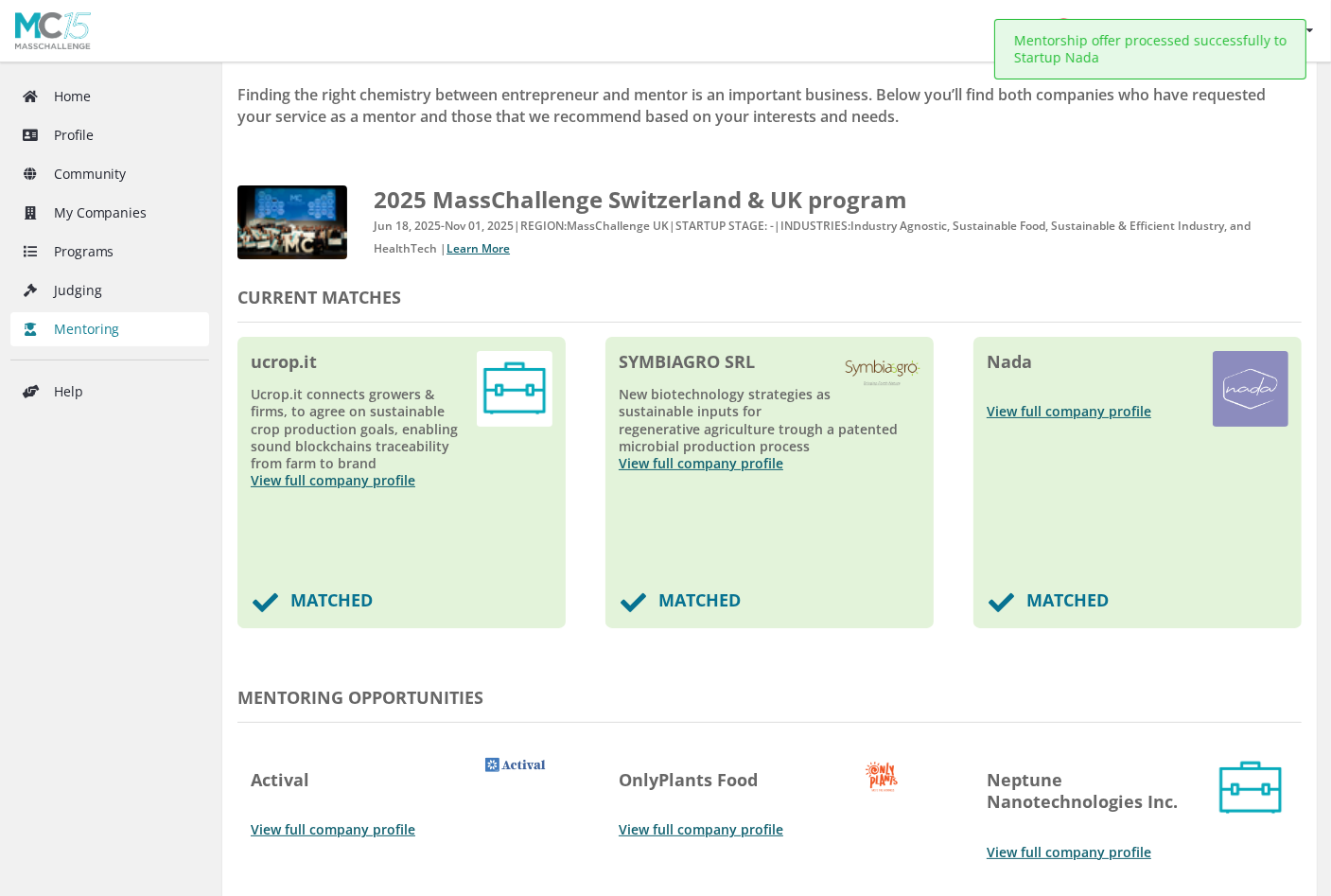 scroll, scrollTop: 284, scrollLeft: 0, axis: vertical 